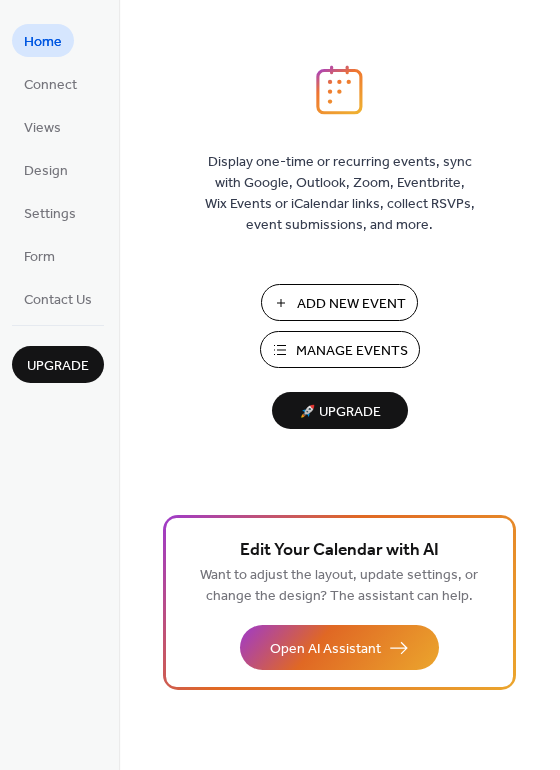 scroll, scrollTop: 0, scrollLeft: 0, axis: both 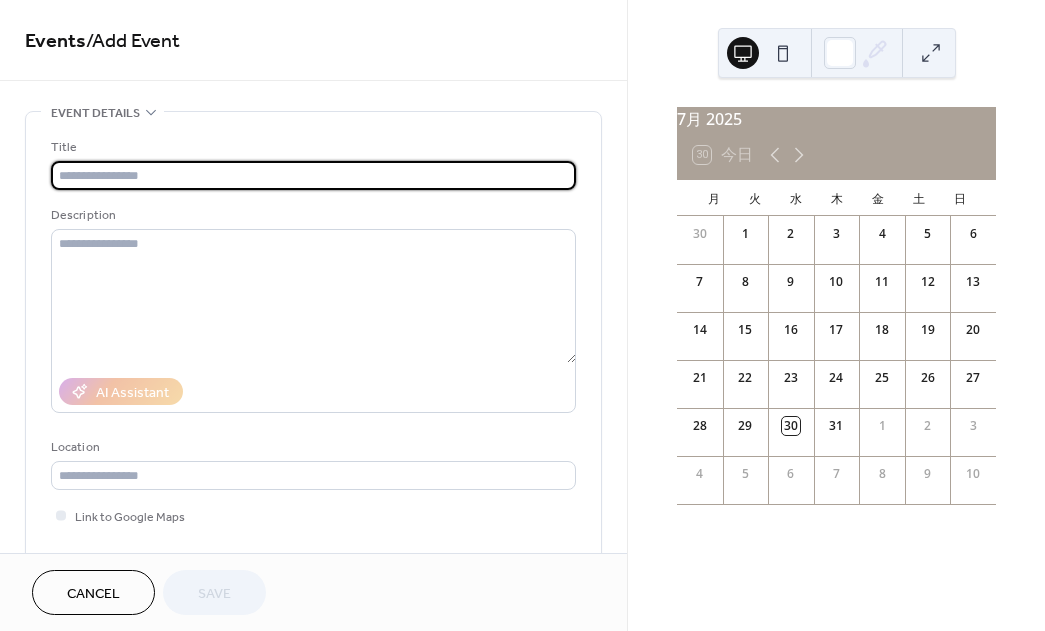 click at bounding box center [313, 175] 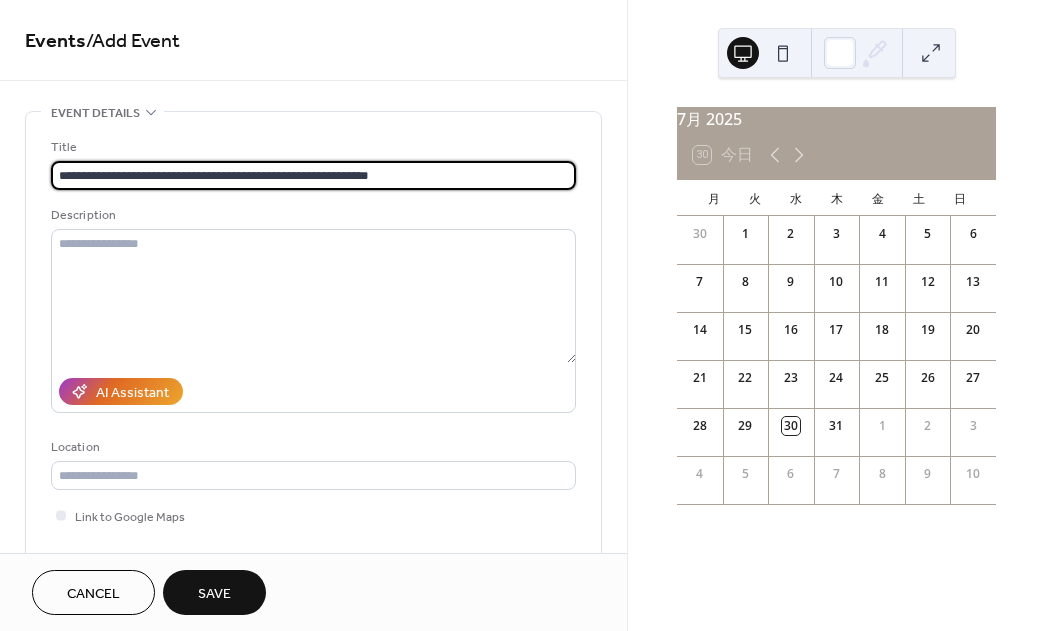 drag, startPoint x: 124, startPoint y: 176, endPoint x: 69, endPoint y: 175, distance: 55.00909 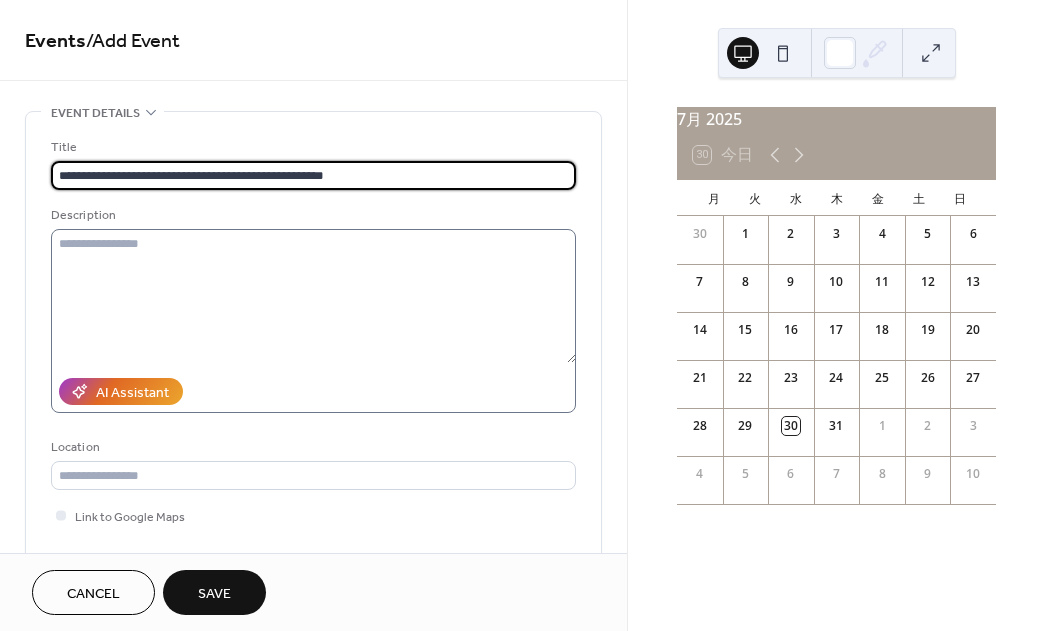 type on "**********" 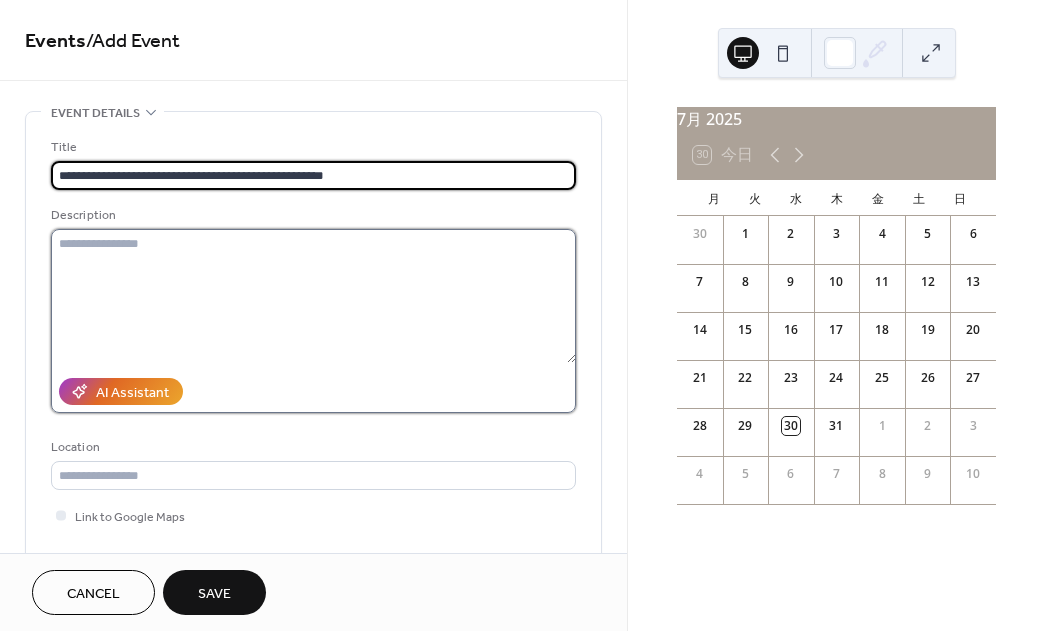 scroll, scrollTop: 11, scrollLeft: 0, axis: vertical 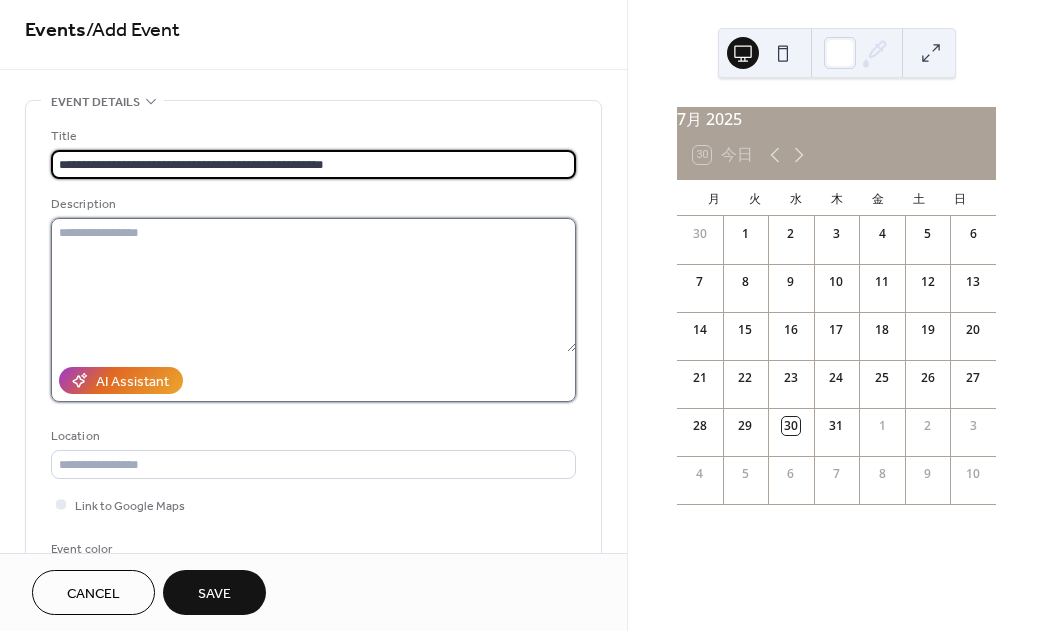 drag, startPoint x: 114, startPoint y: 246, endPoint x: 152, endPoint y: 253, distance: 38.63936 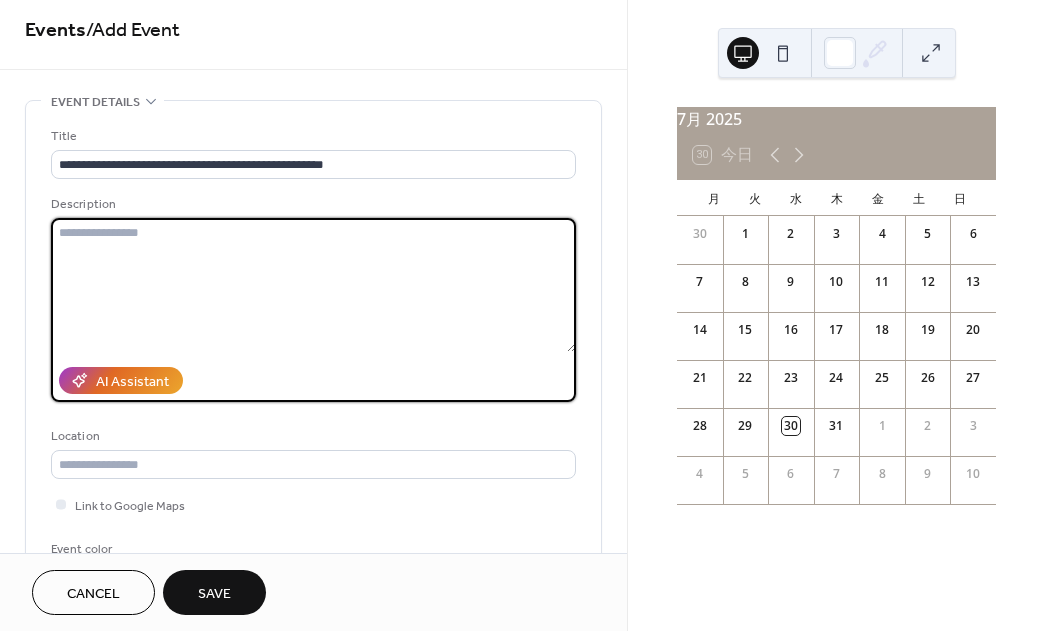 paste on "**********" 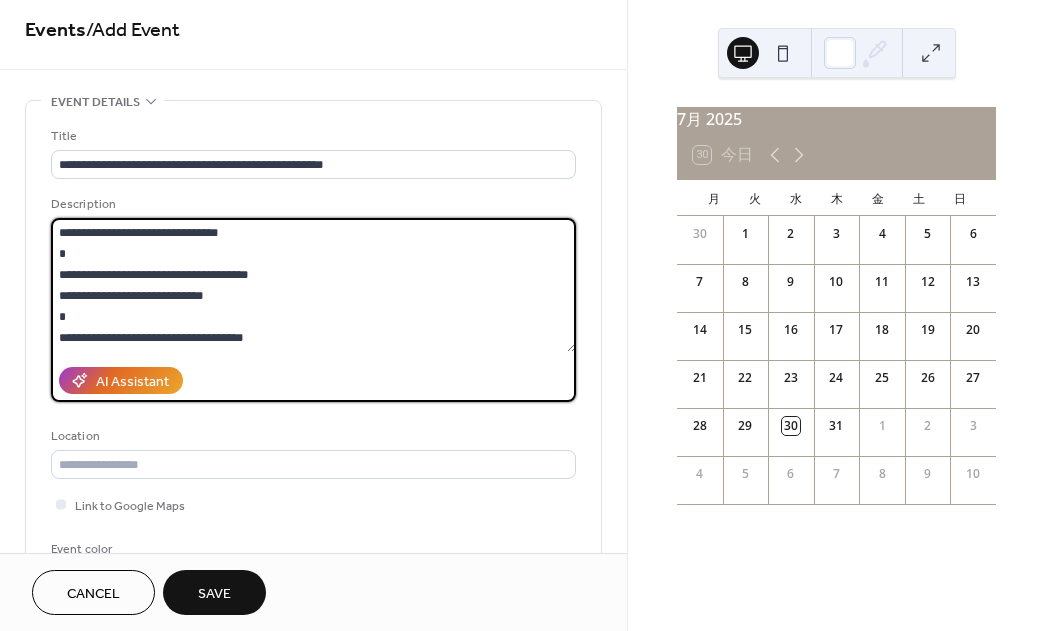 scroll, scrollTop: 6, scrollLeft: 0, axis: vertical 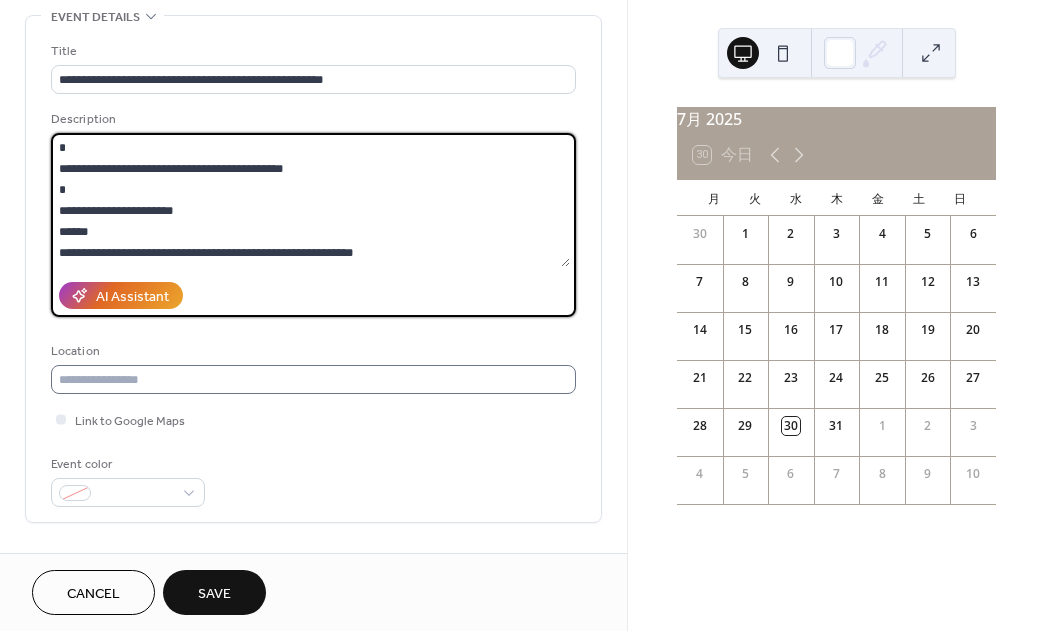 type on "**********" 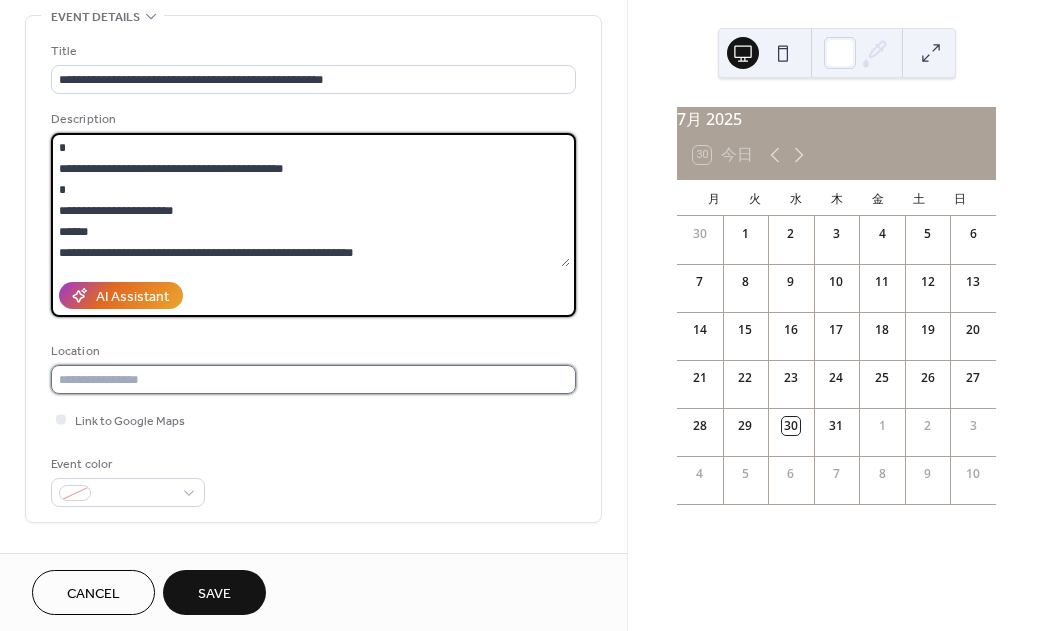 click at bounding box center [313, 379] 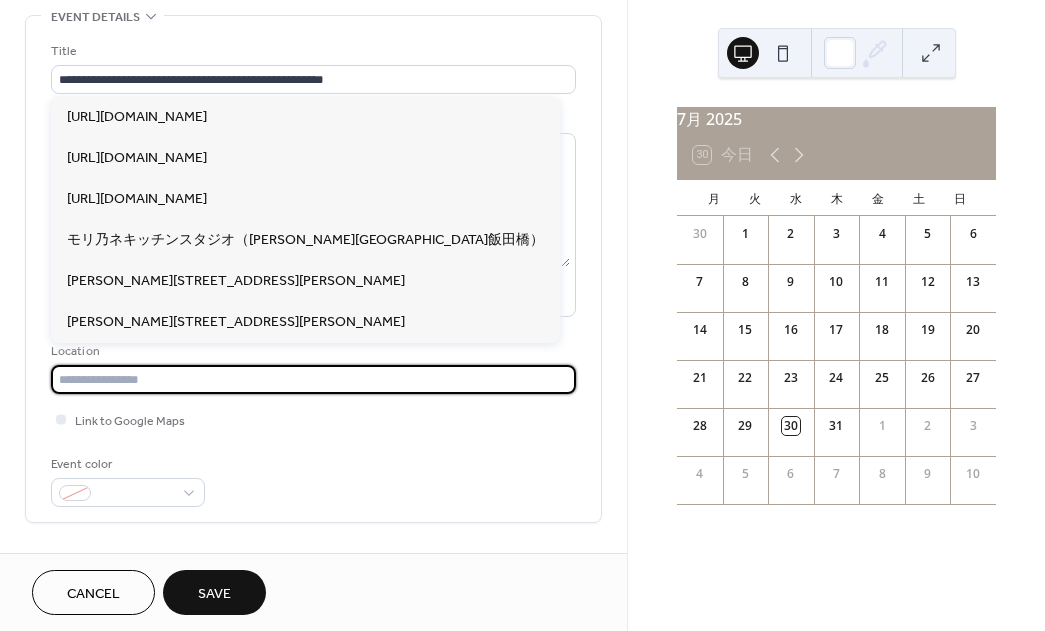 paste on "**********" 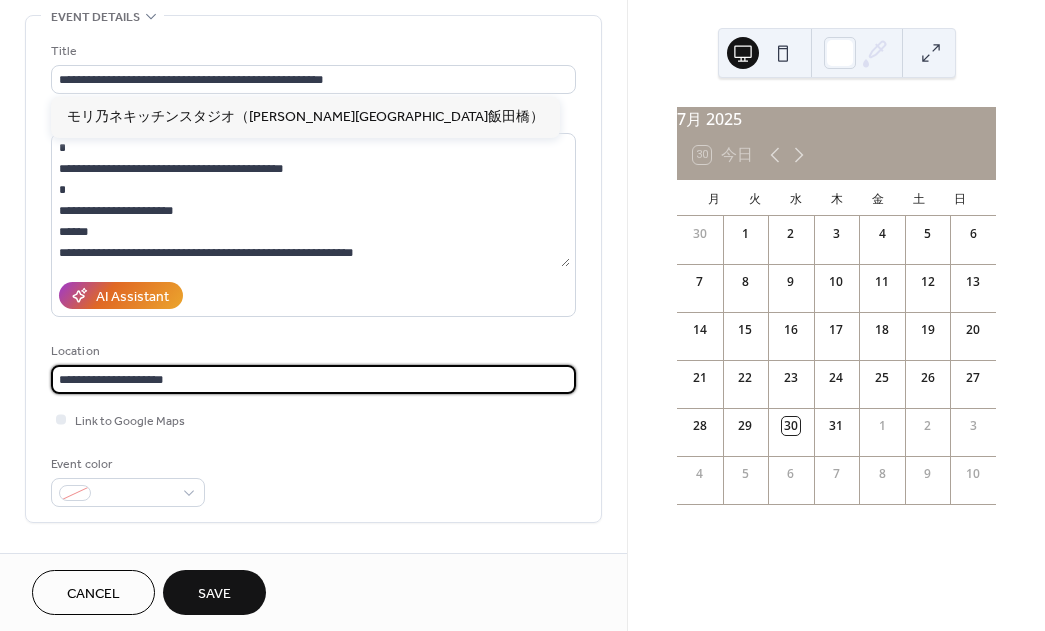 type on "**********" 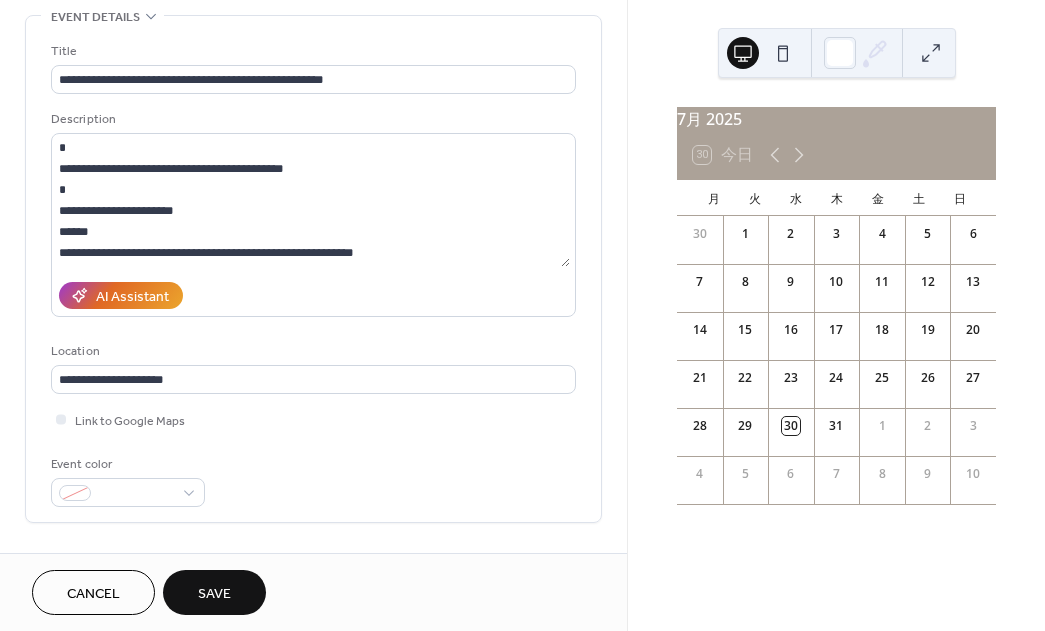 scroll, scrollTop: 249, scrollLeft: 0, axis: vertical 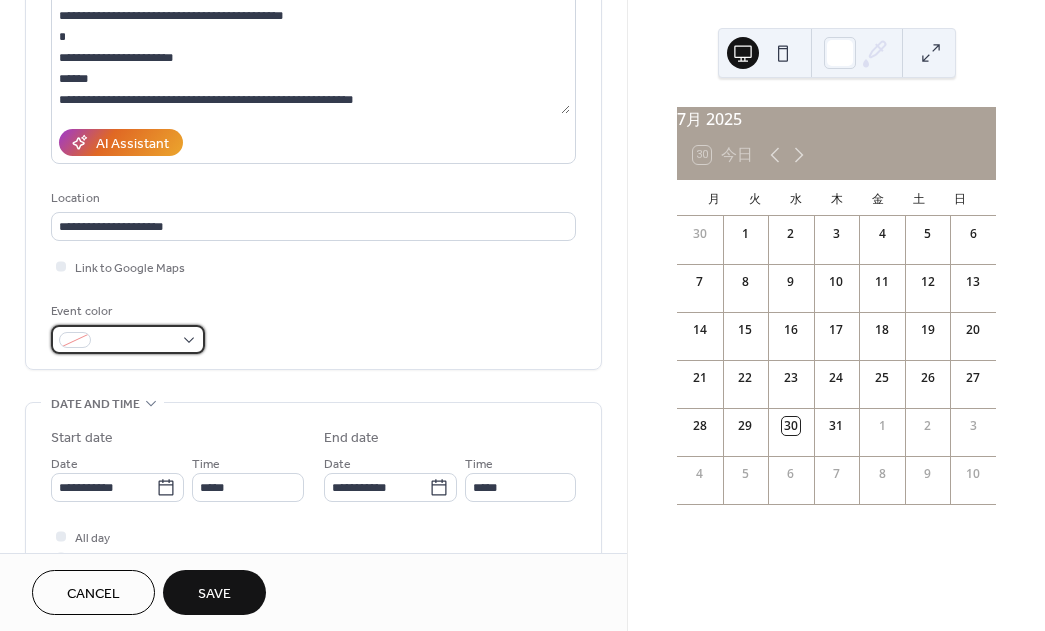 click at bounding box center (128, 339) 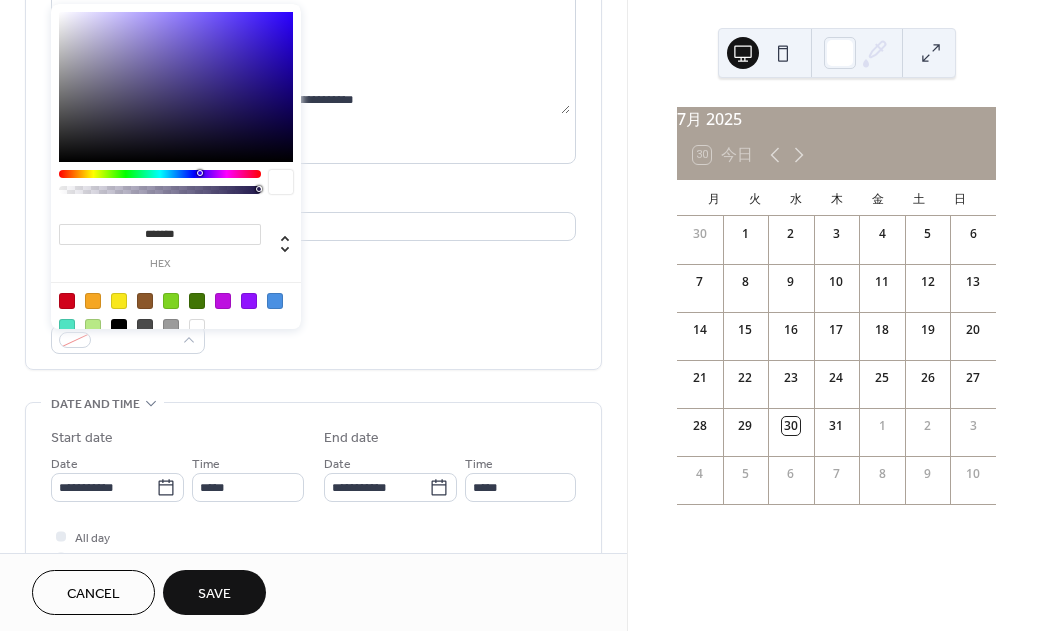 click at bounding box center [145, 301] 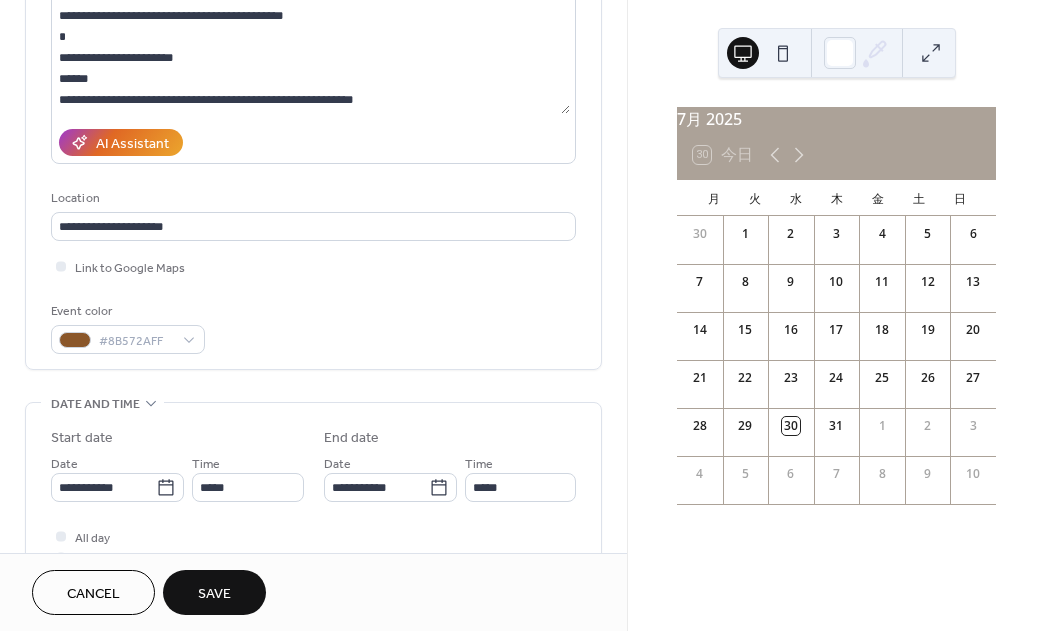 click on "Event color #8B572AFF" at bounding box center [313, 327] 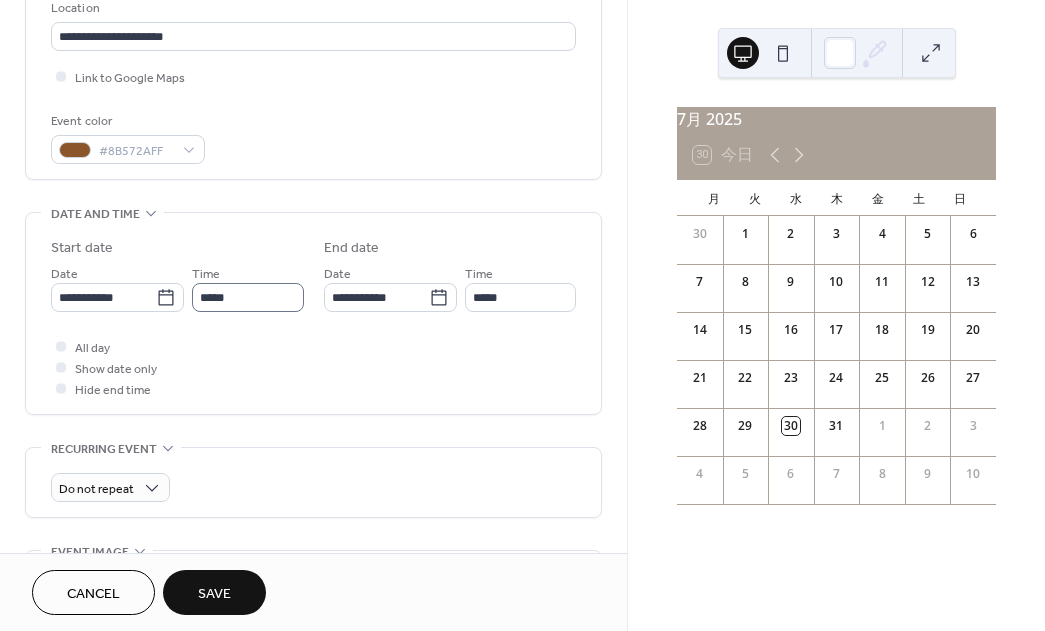 scroll, scrollTop: 440, scrollLeft: 0, axis: vertical 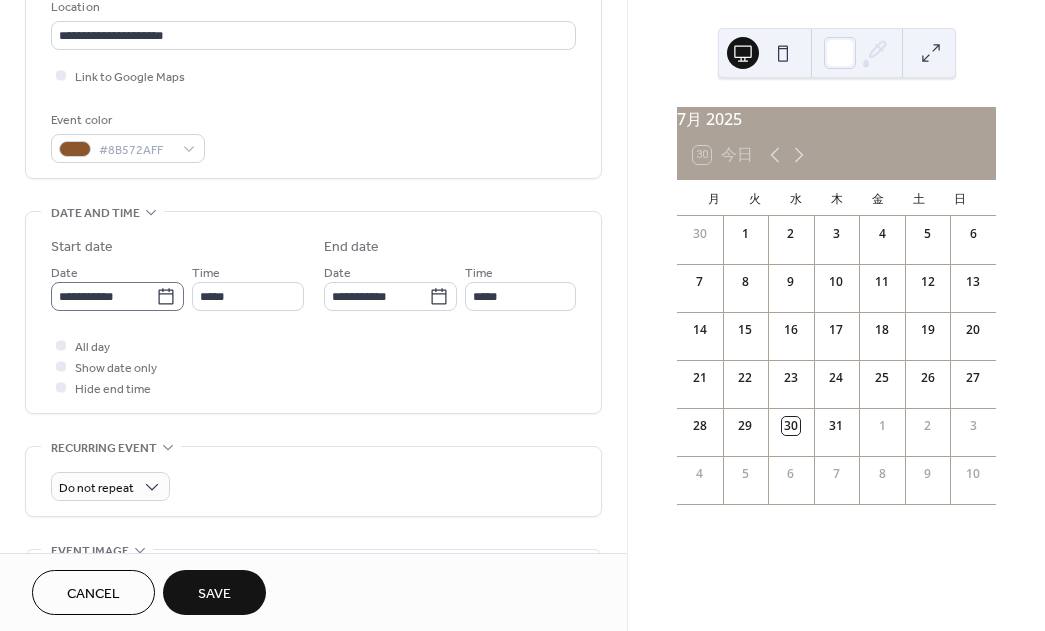 click 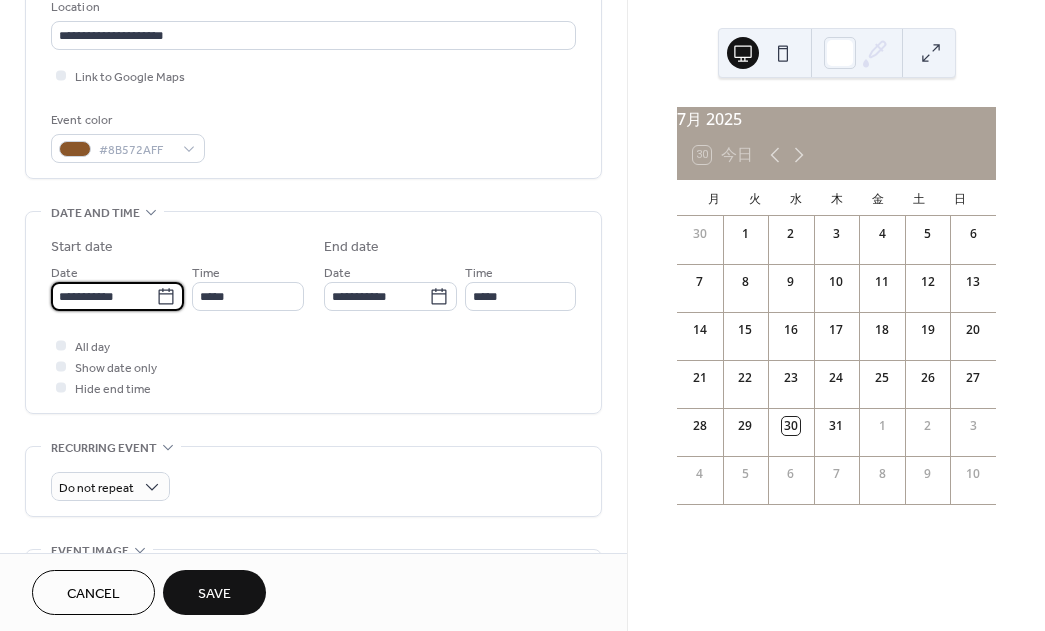 scroll, scrollTop: 443, scrollLeft: 0, axis: vertical 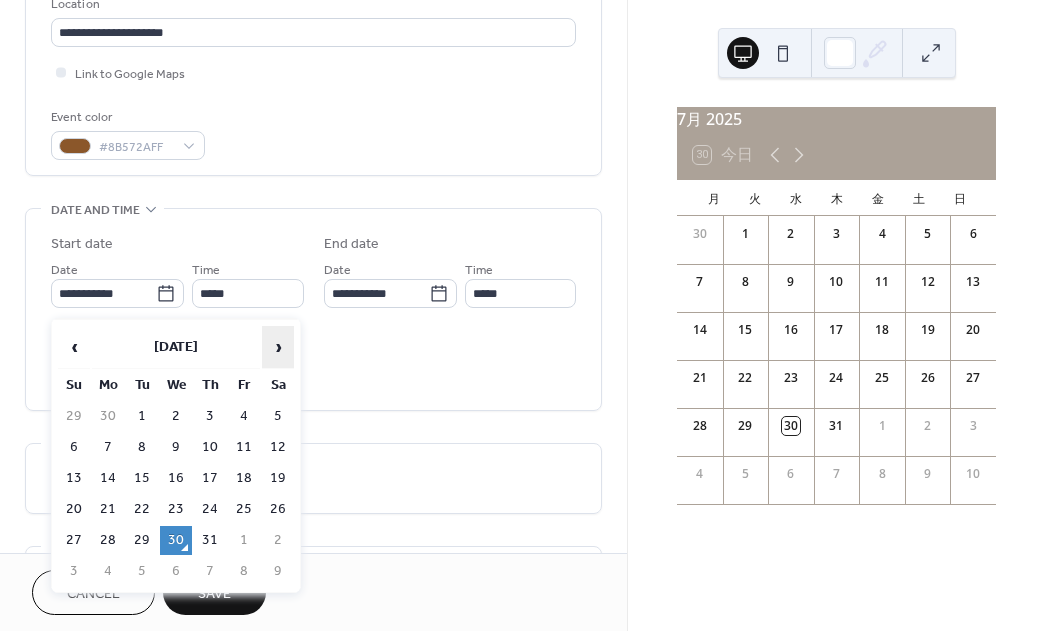 click on "›" at bounding box center [278, 347] 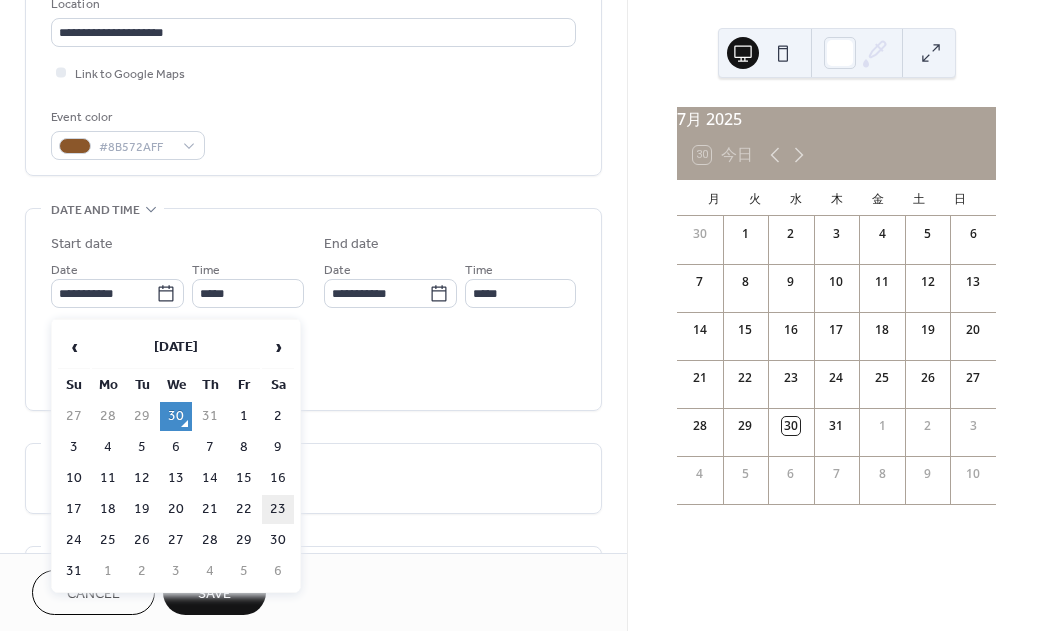 click on "23" at bounding box center (278, 509) 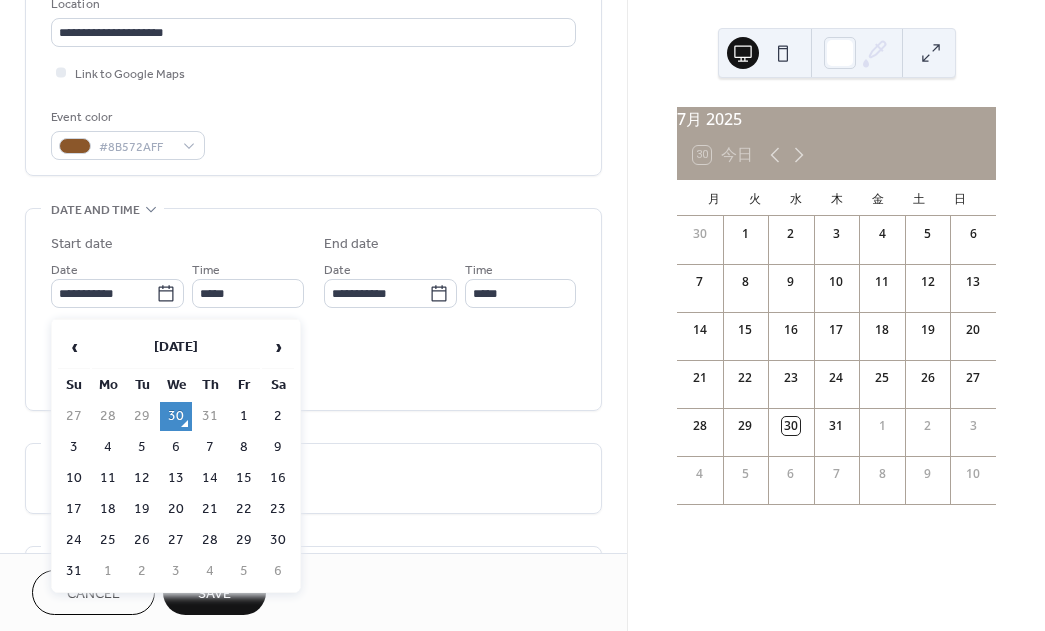type on "**********" 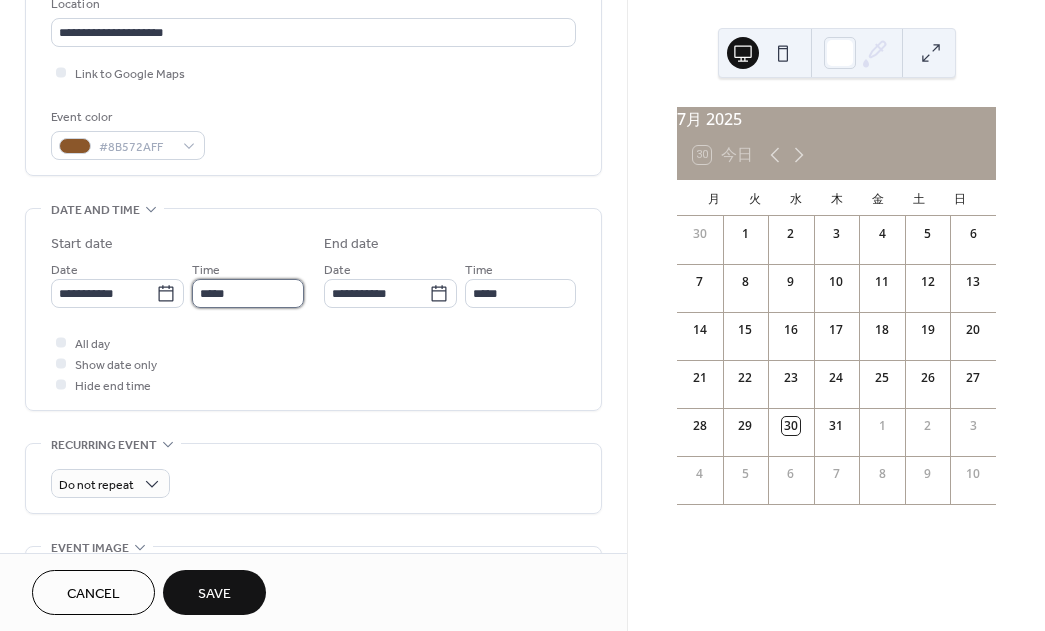 click on "*****" at bounding box center (247, 293) 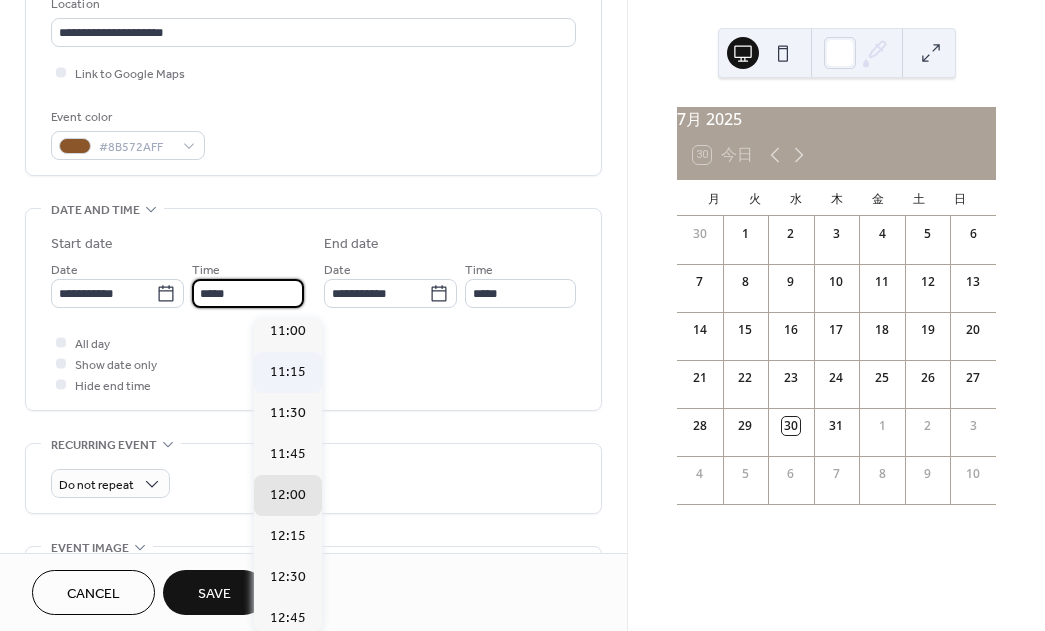 scroll, scrollTop: 1783, scrollLeft: 0, axis: vertical 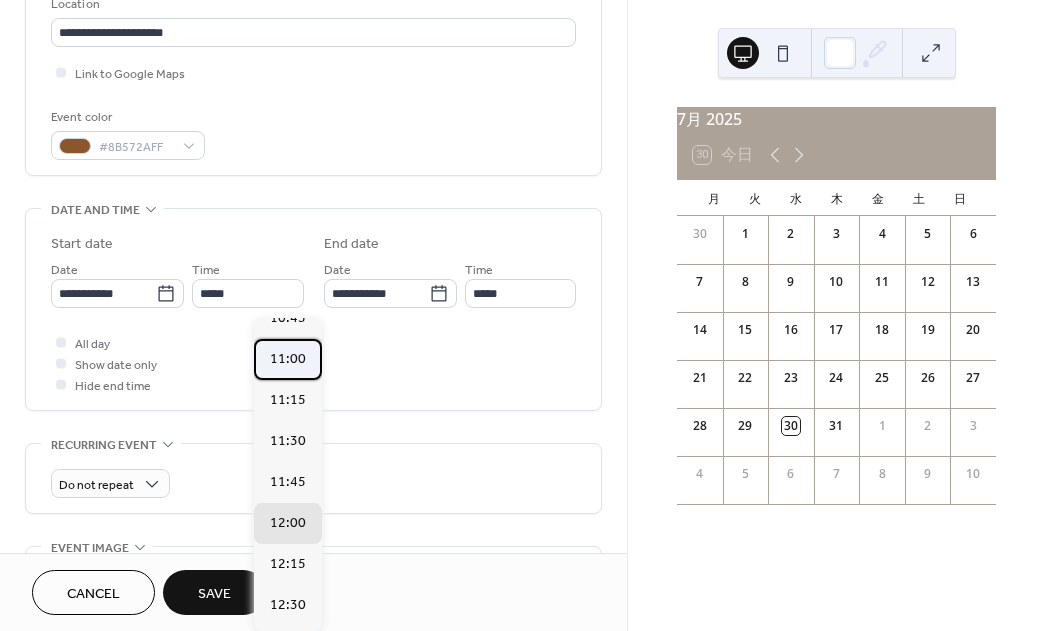 click on "11:00" at bounding box center (288, 359) 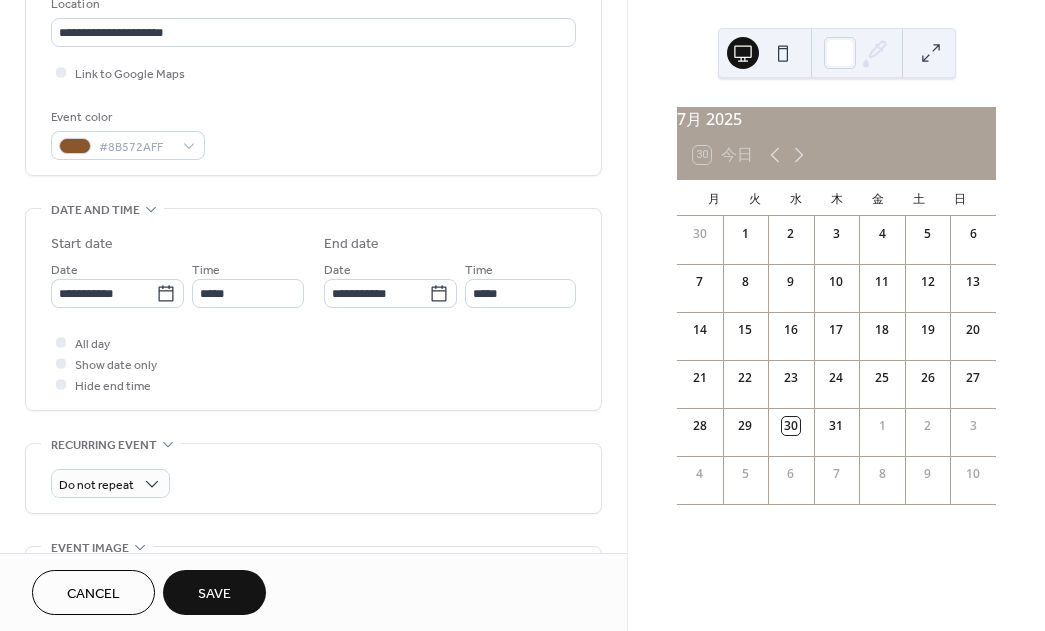 type on "*****" 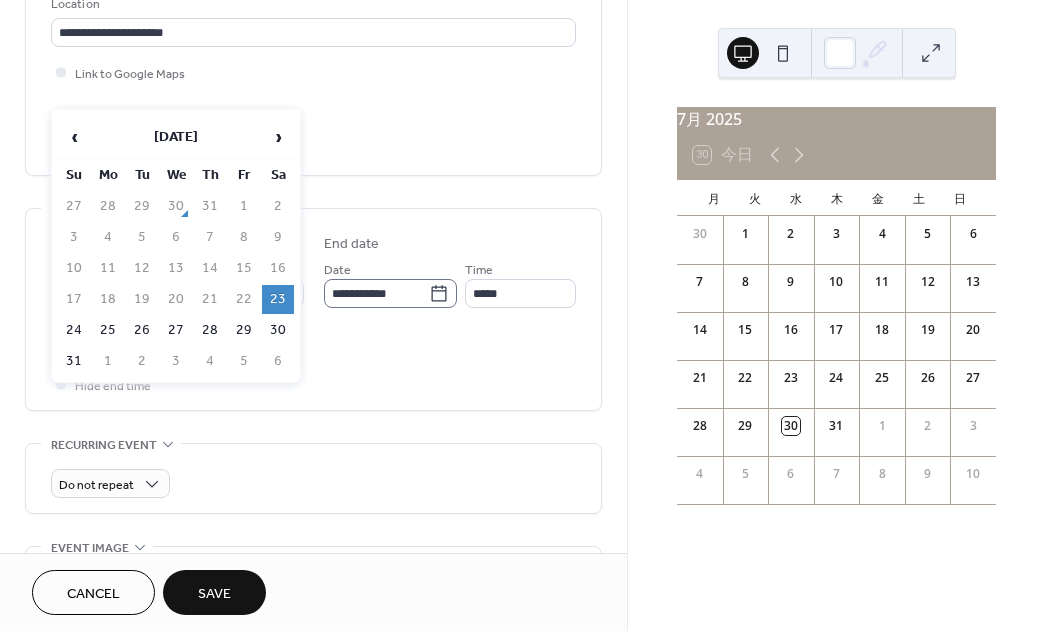 click 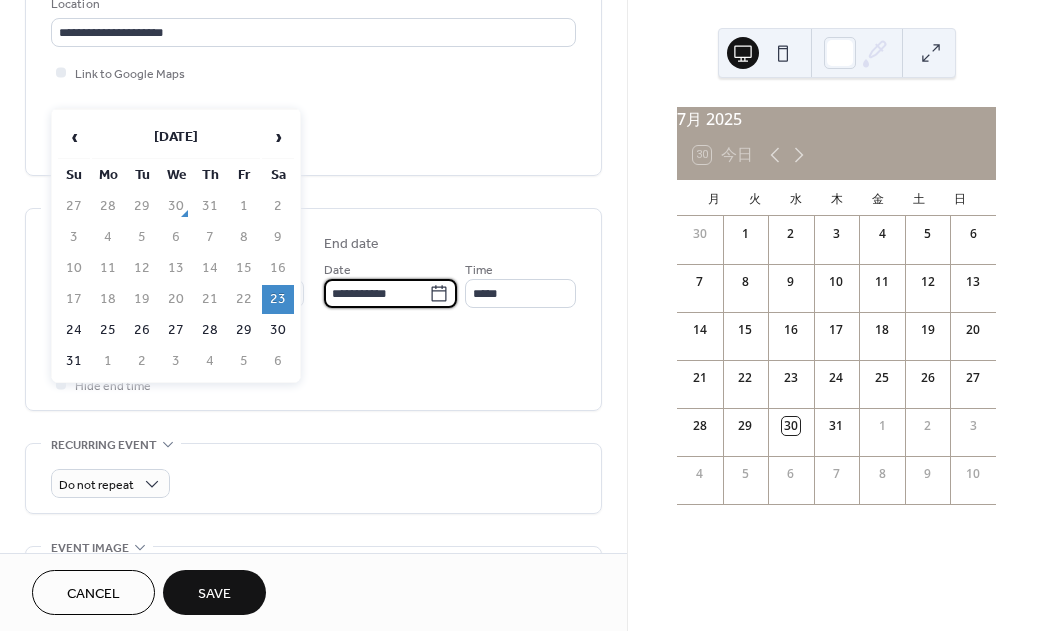 click on "23" at bounding box center [278, 299] 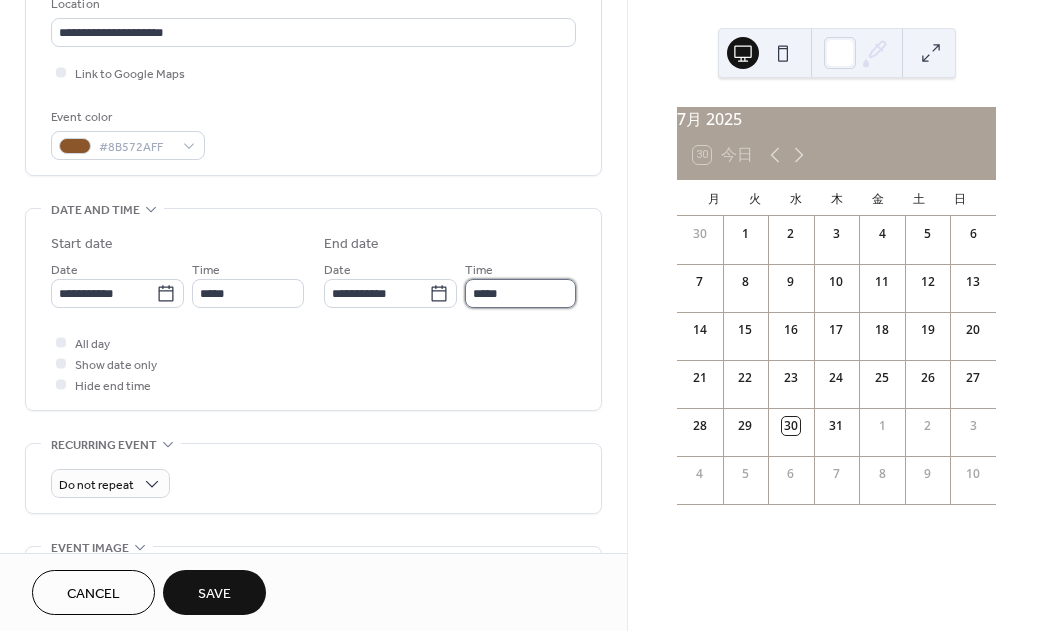 click on "*****" at bounding box center (520, 293) 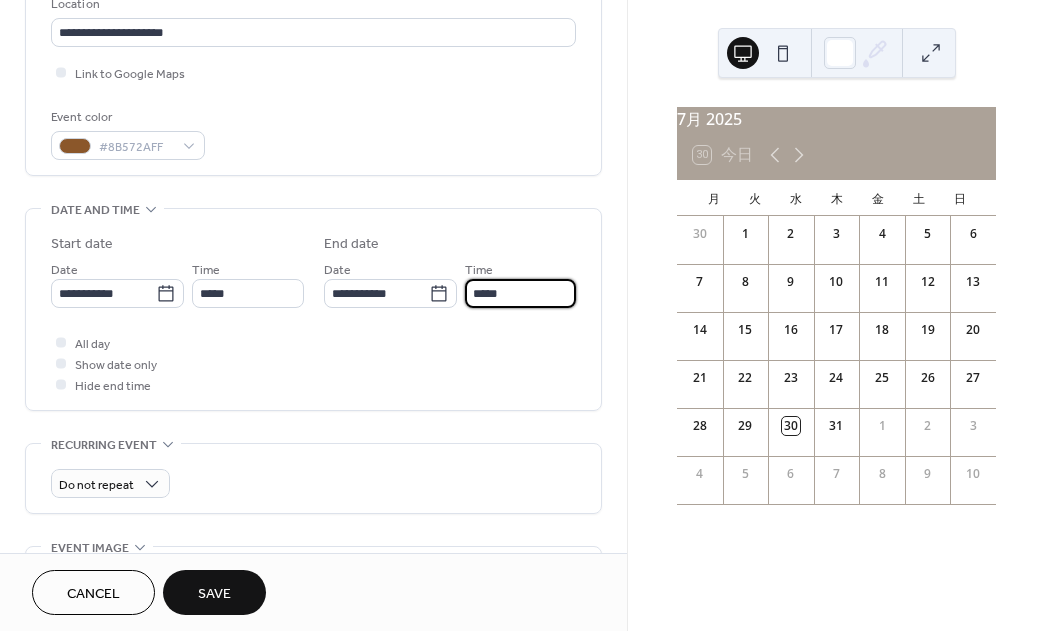 click on "*****" at bounding box center (520, 293) 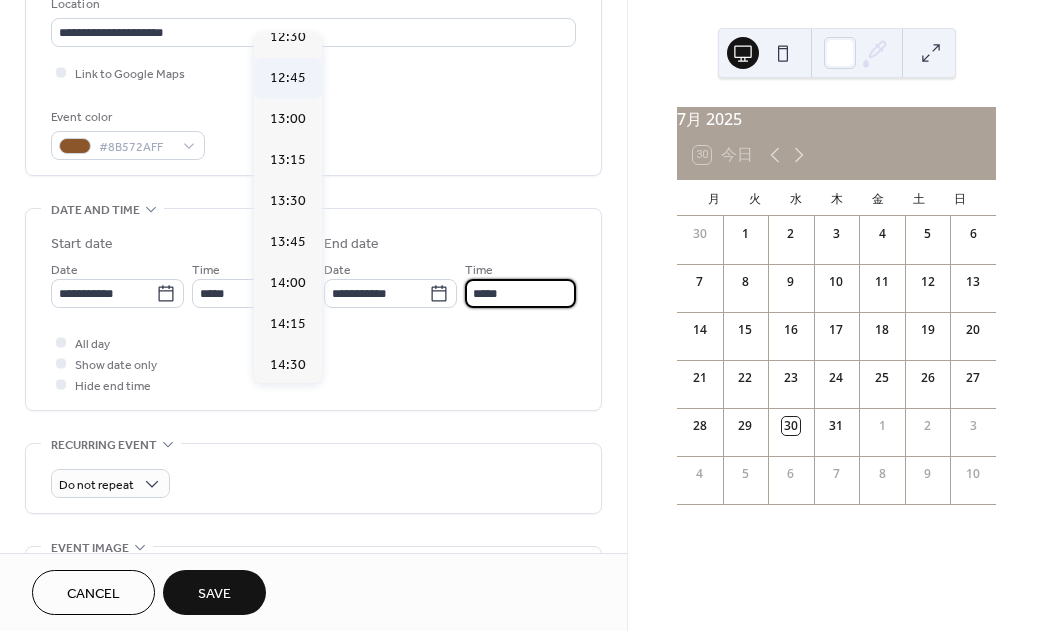 scroll, scrollTop: 222, scrollLeft: 0, axis: vertical 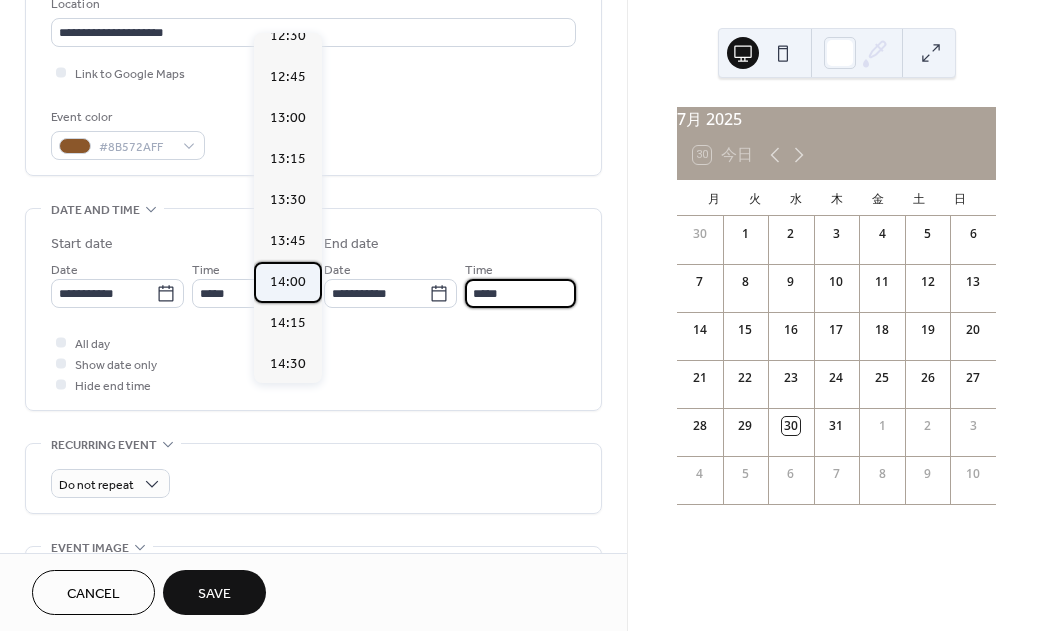 click on "14:00" at bounding box center [288, 282] 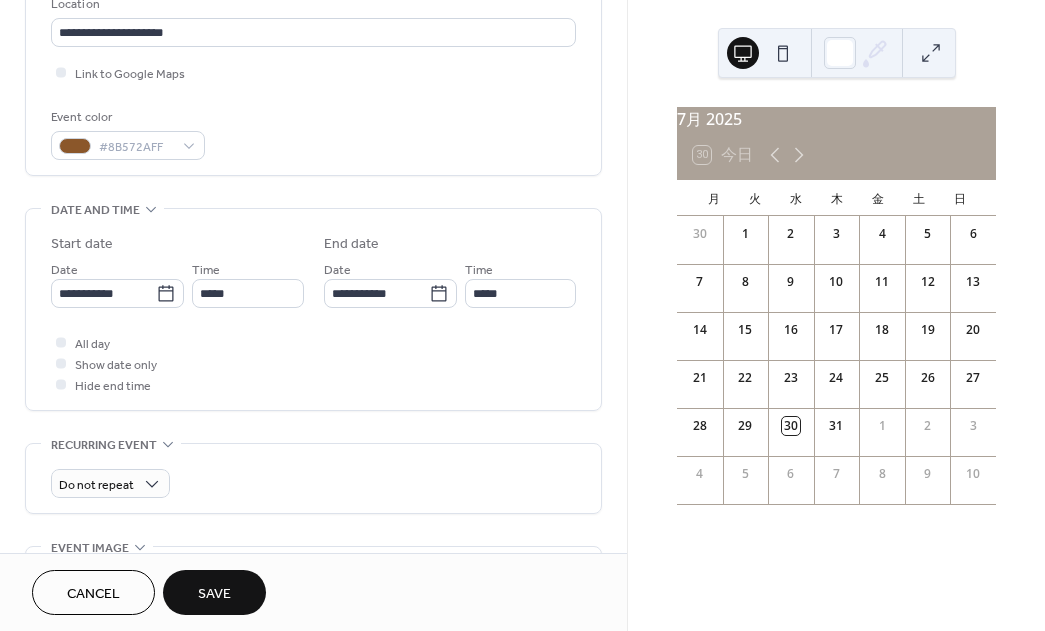 type on "*****" 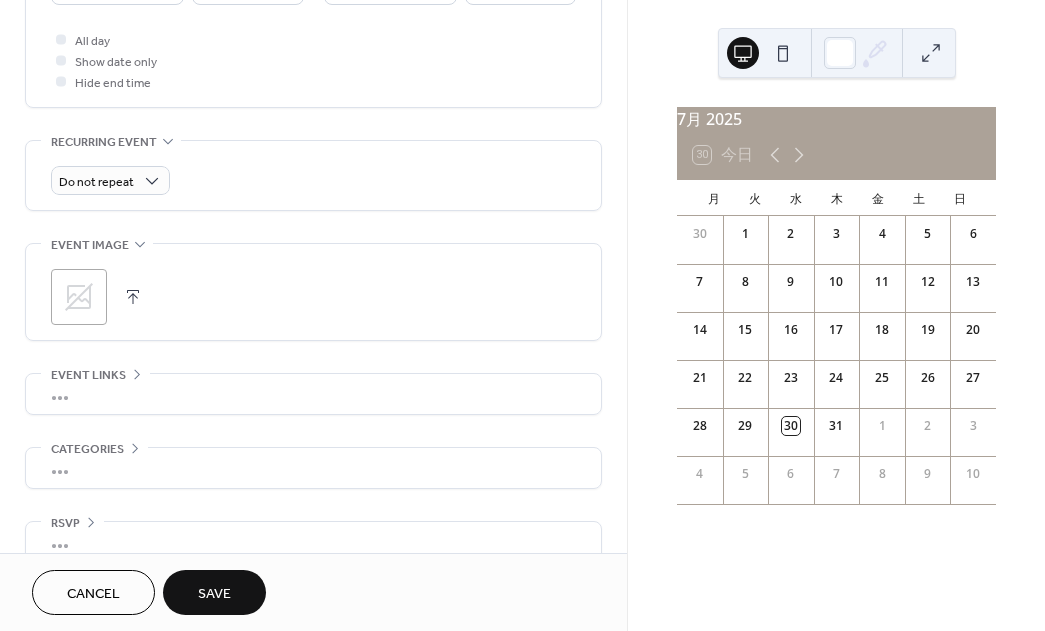 scroll, scrollTop: 750, scrollLeft: 0, axis: vertical 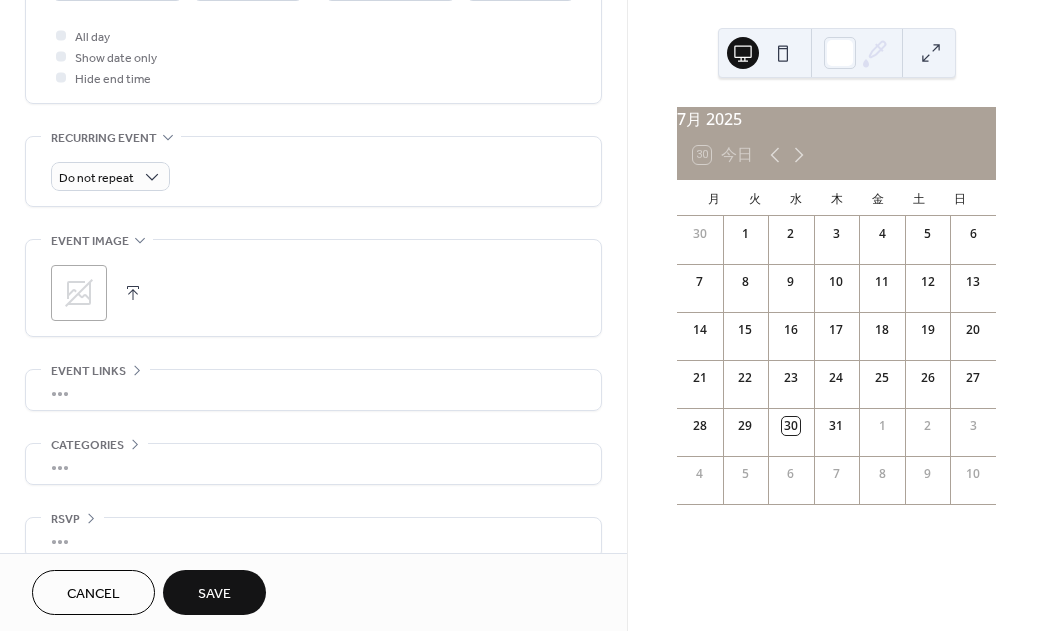 drag, startPoint x: 74, startPoint y: 395, endPoint x: 337, endPoint y: 426, distance: 264.8207 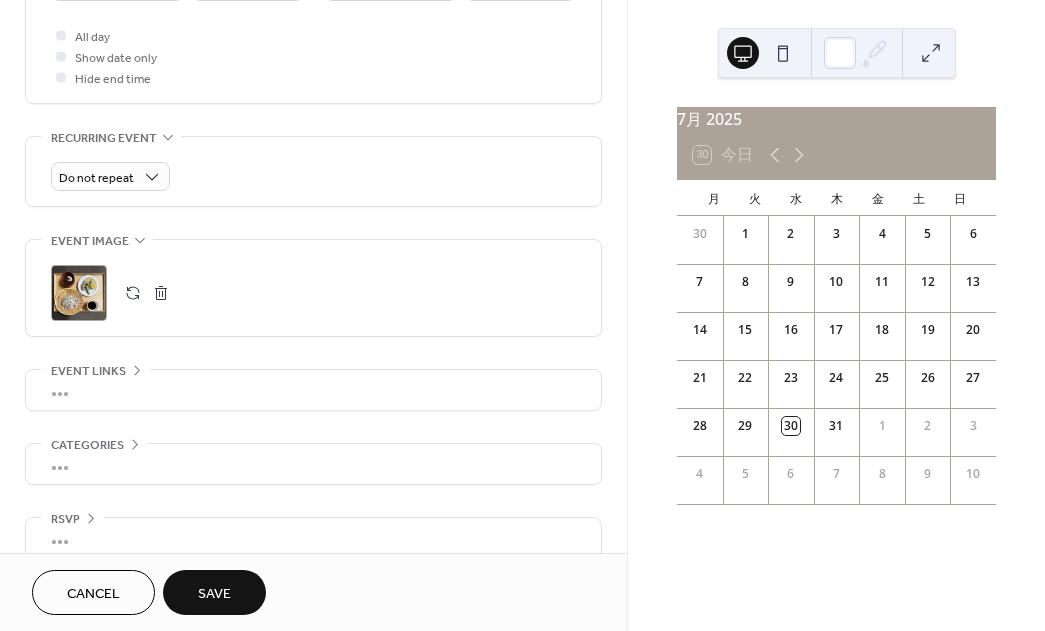 click on "•••" at bounding box center [313, 390] 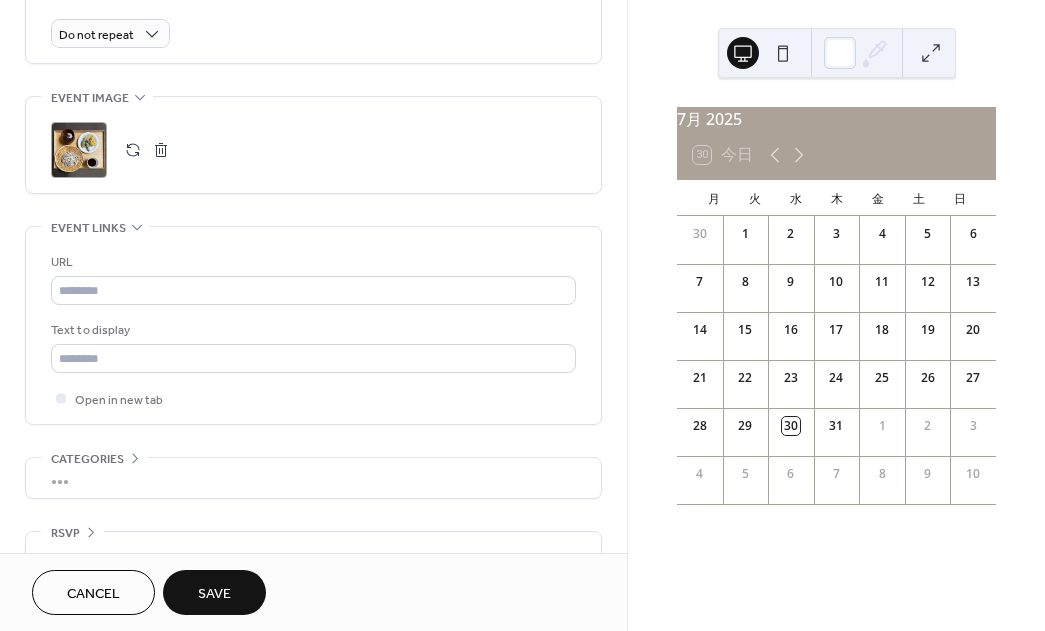 scroll, scrollTop: 925, scrollLeft: 0, axis: vertical 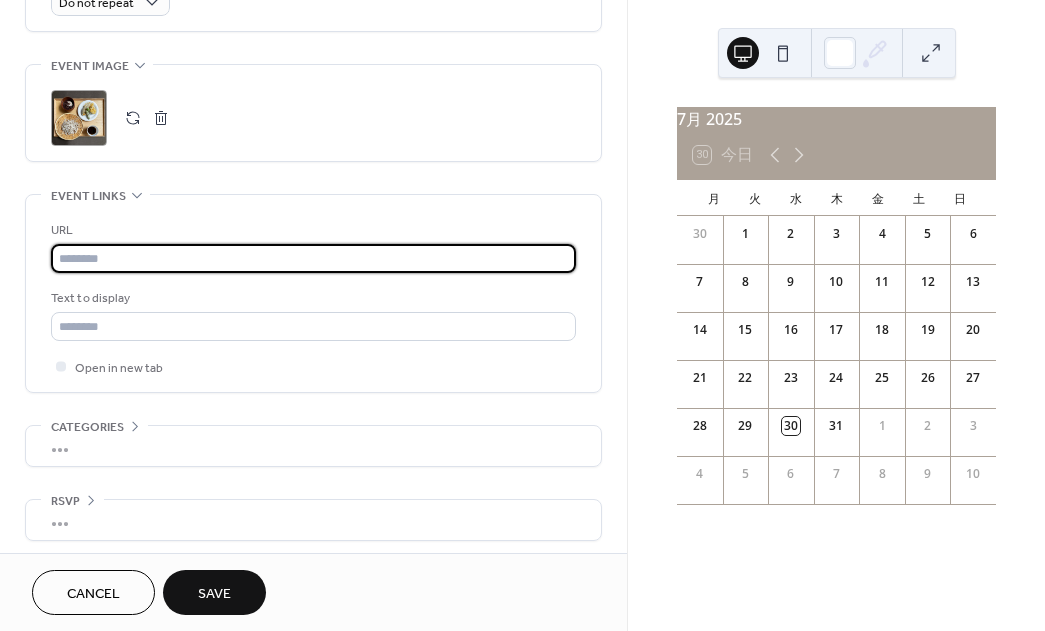 click at bounding box center (313, 258) 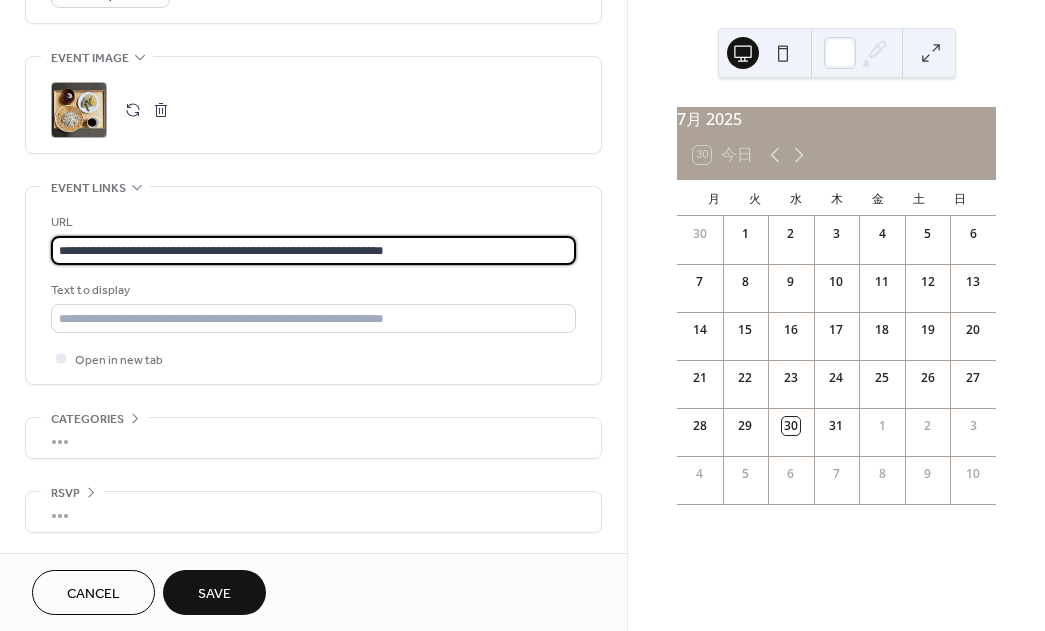 scroll, scrollTop: 1043, scrollLeft: 0, axis: vertical 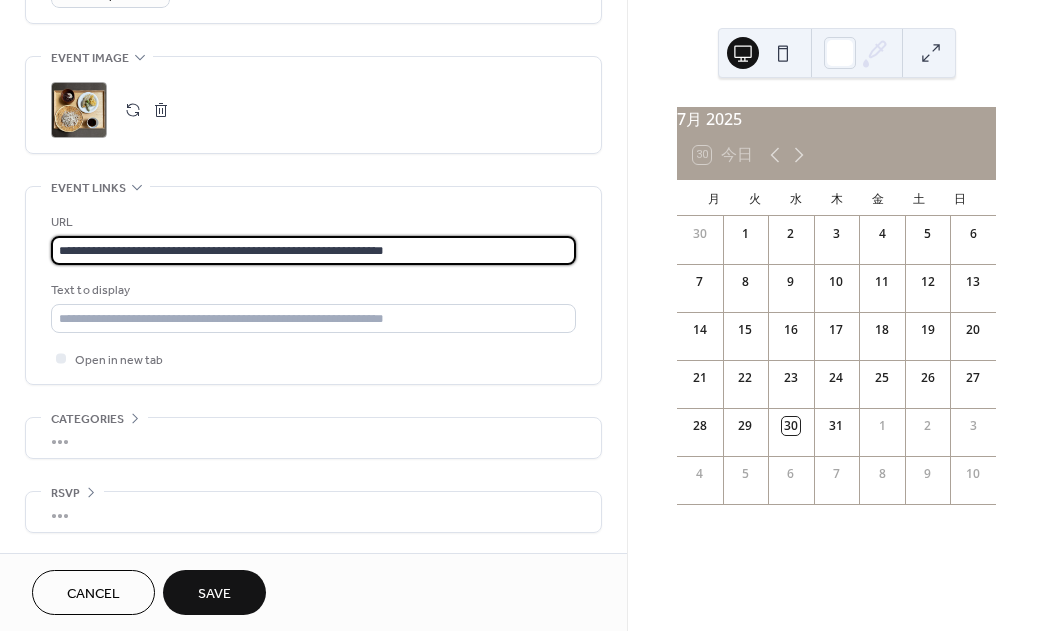 type on "**********" 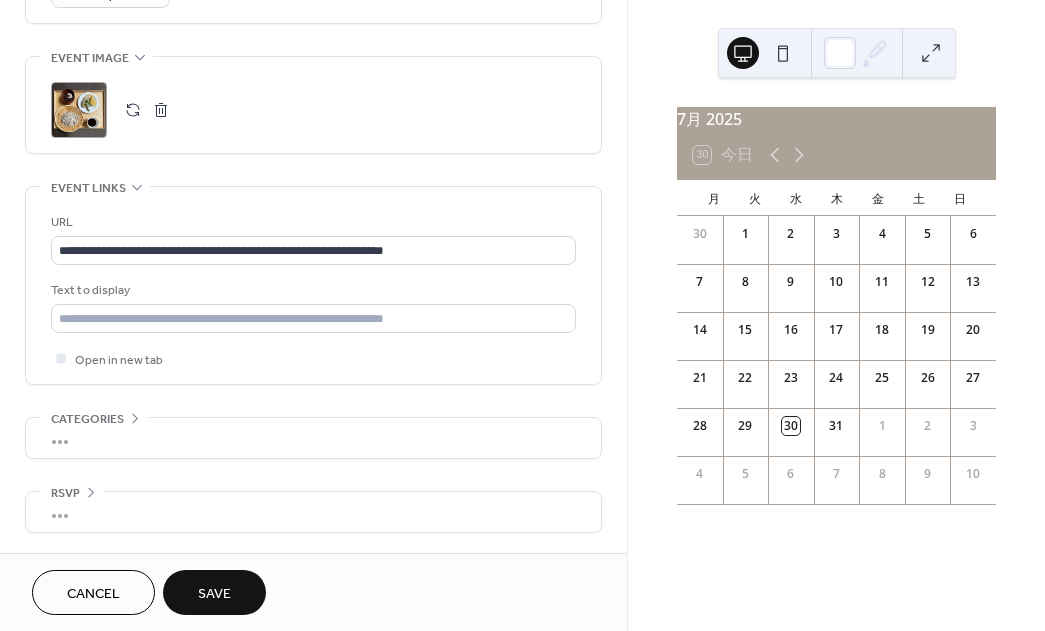 click on "Save" at bounding box center [214, 594] 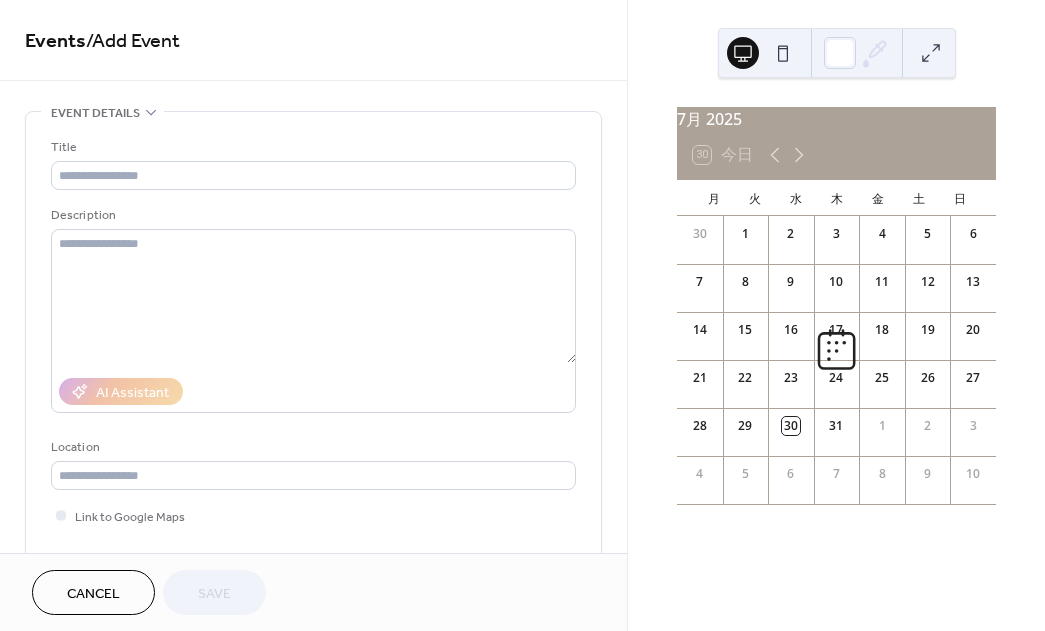 scroll, scrollTop: 0, scrollLeft: 0, axis: both 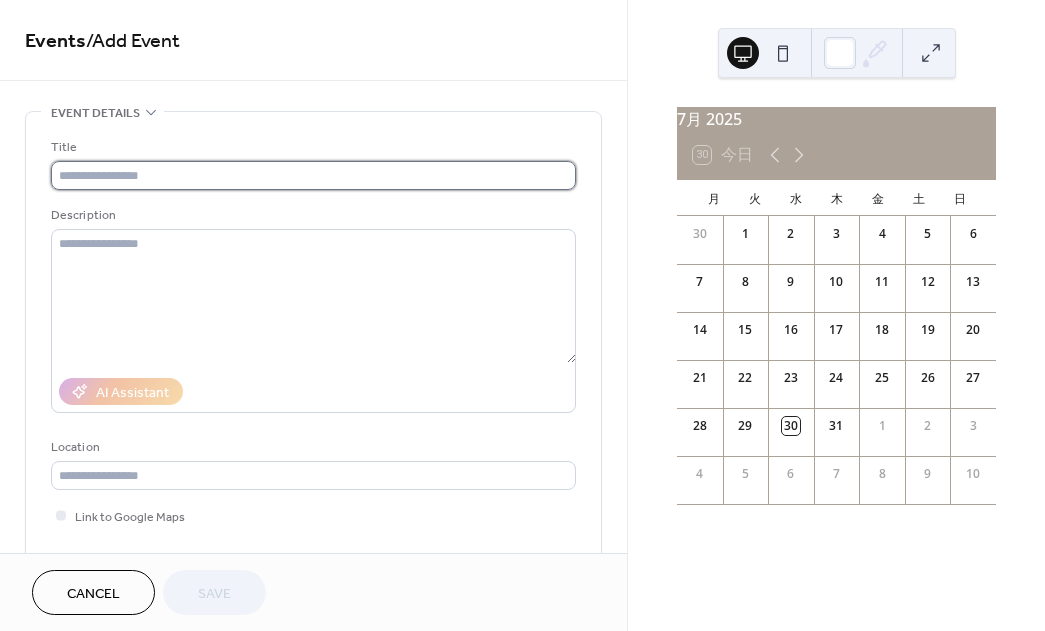 click at bounding box center [313, 175] 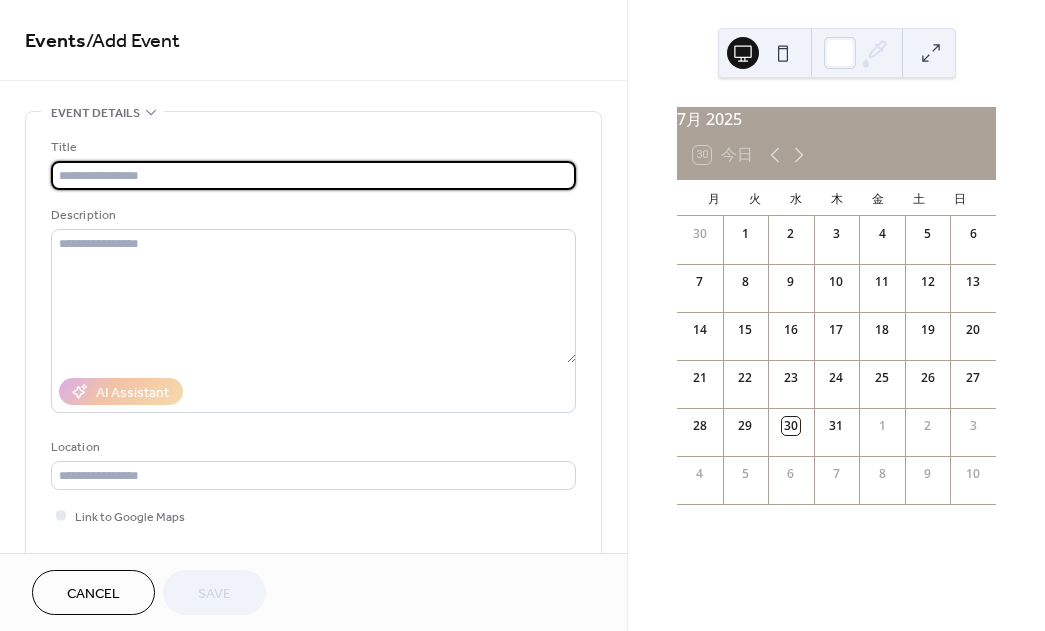 paste on "**********" 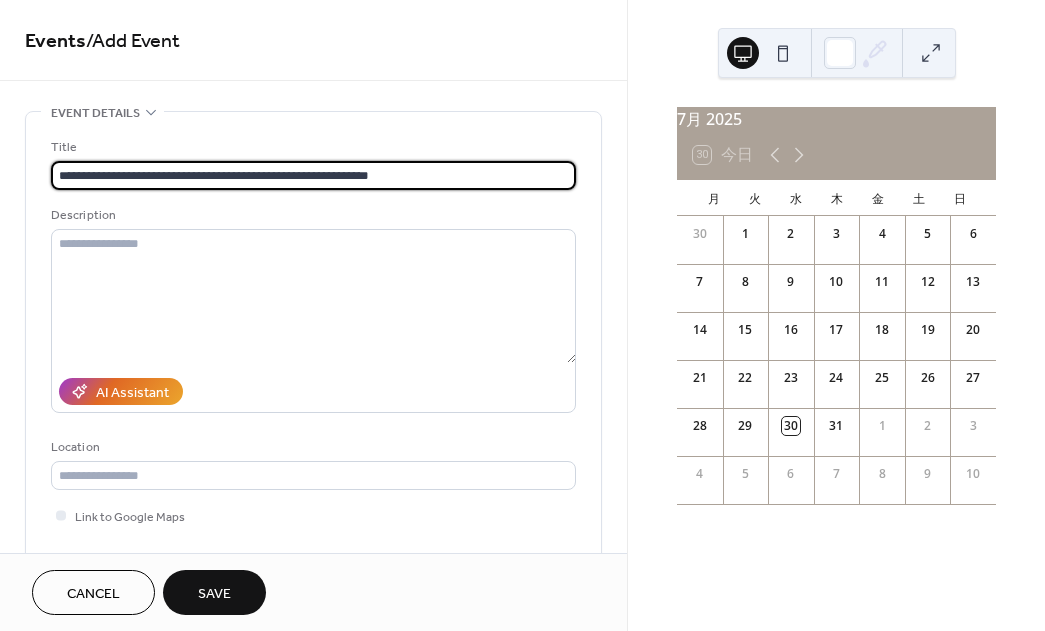 drag, startPoint x: 77, startPoint y: 175, endPoint x: 99, endPoint y: 176, distance: 22.022715 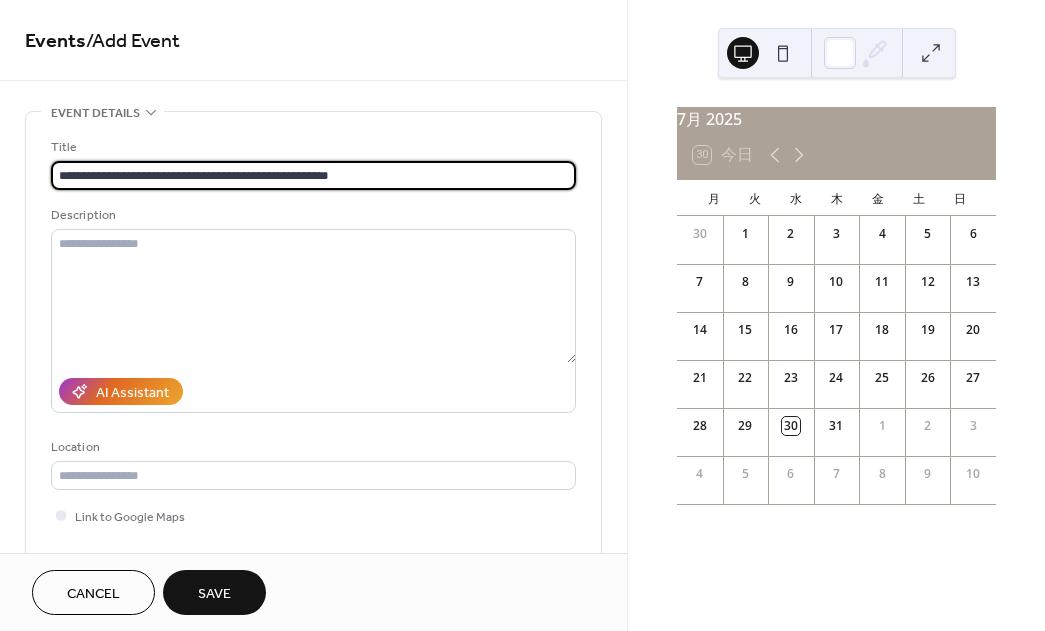 drag, startPoint x: 540, startPoint y: 176, endPoint x: 554, endPoint y: 175, distance: 14.035668 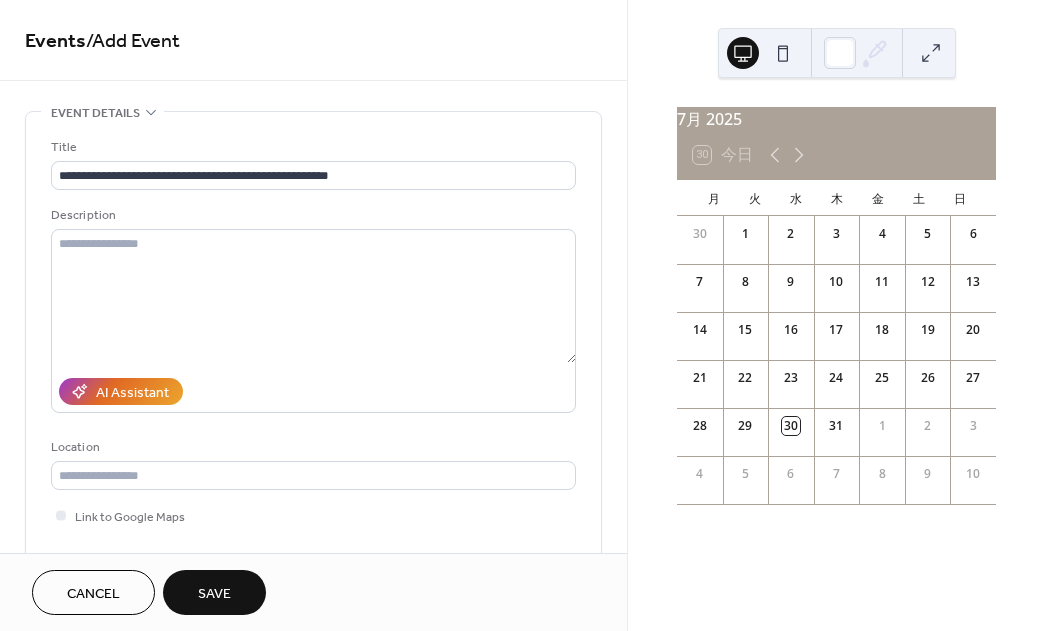 click on "**********" at bounding box center (313, 365) 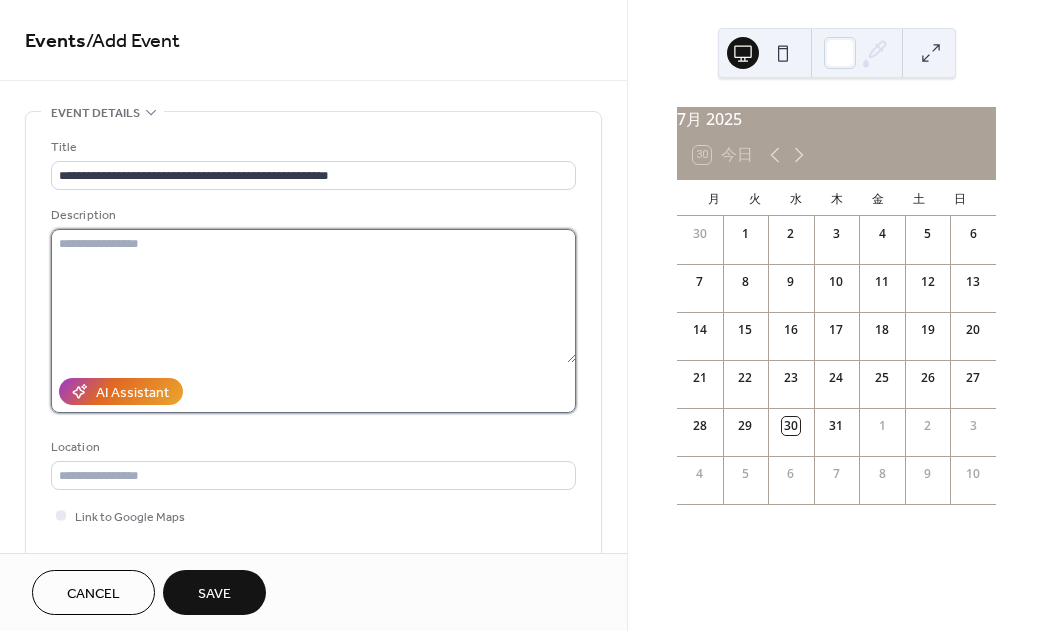 drag, startPoint x: 99, startPoint y: 253, endPoint x: 274, endPoint y: 280, distance: 177.0706 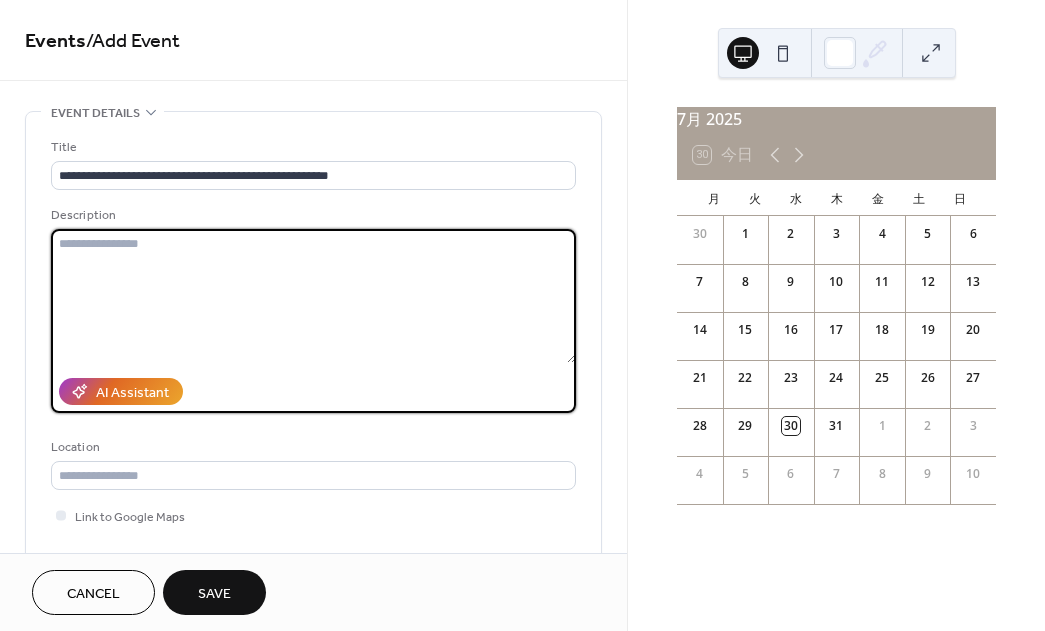 click at bounding box center [313, 296] 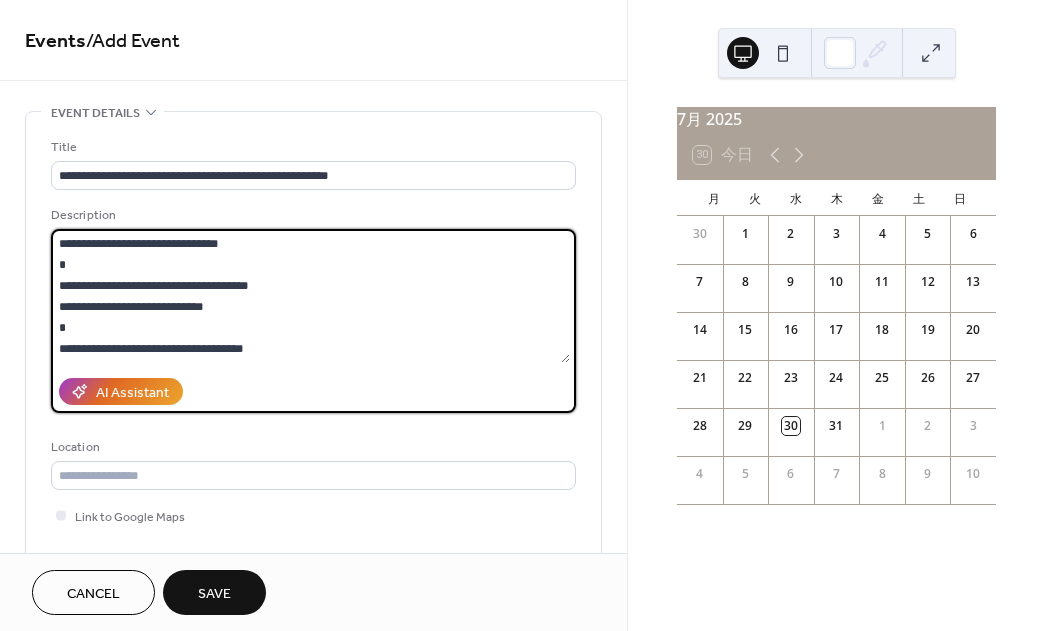 scroll, scrollTop: 399, scrollLeft: 0, axis: vertical 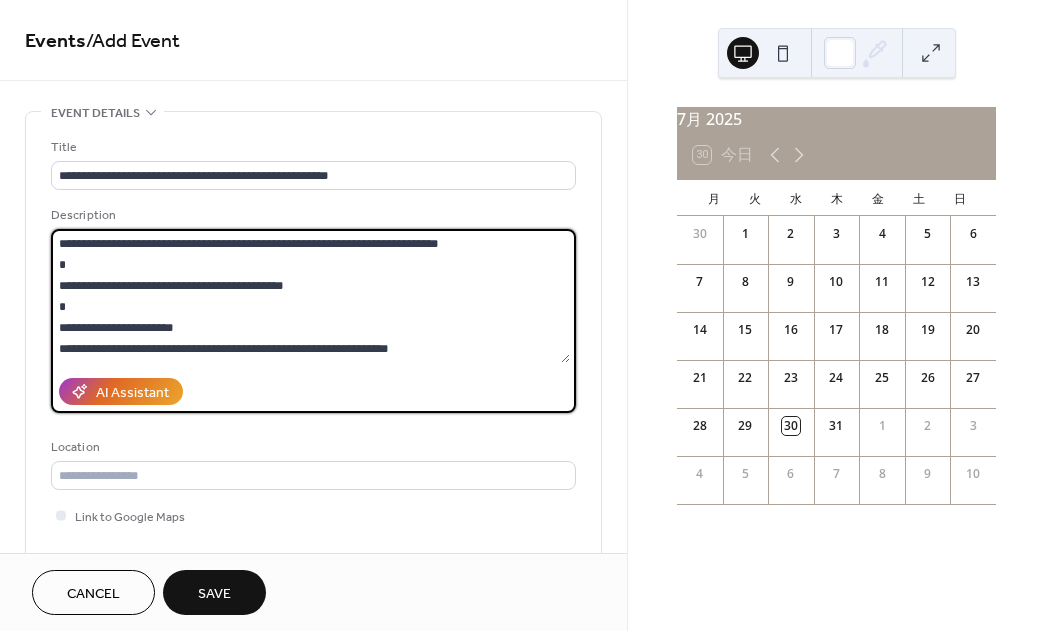 type on "**********" 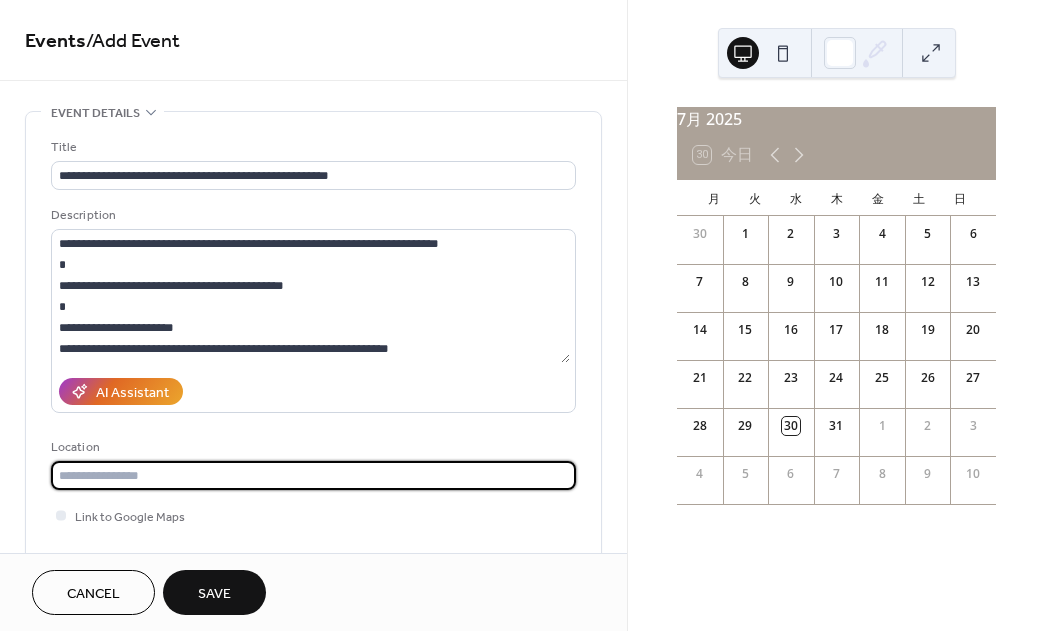 drag, startPoint x: 330, startPoint y: 321, endPoint x: 114, endPoint y: 484, distance: 270.6012 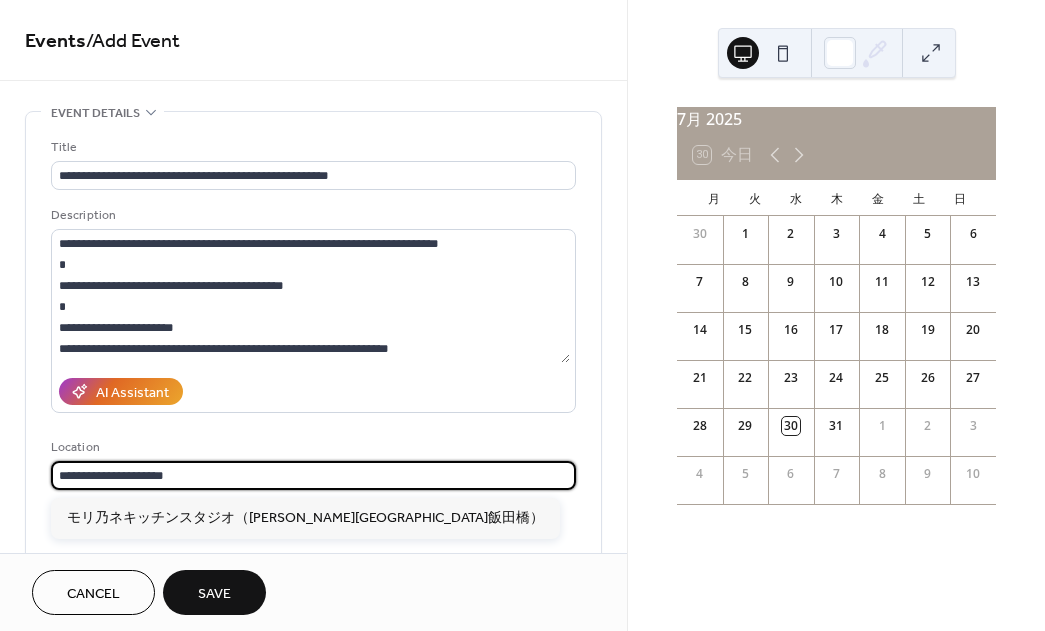 click at bounding box center [313, 475] 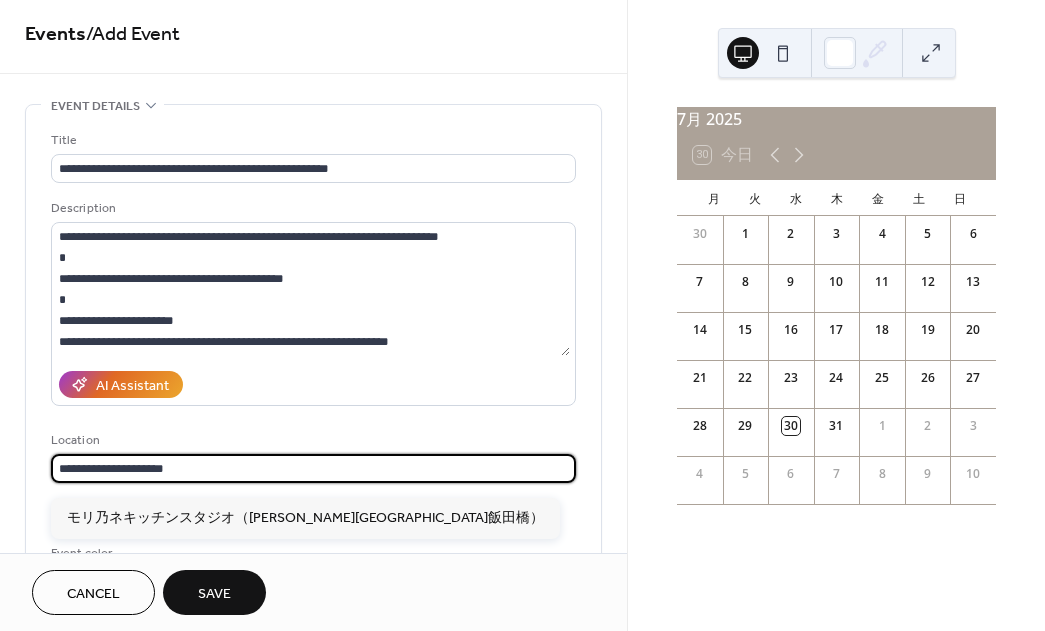 scroll, scrollTop: 71, scrollLeft: 0, axis: vertical 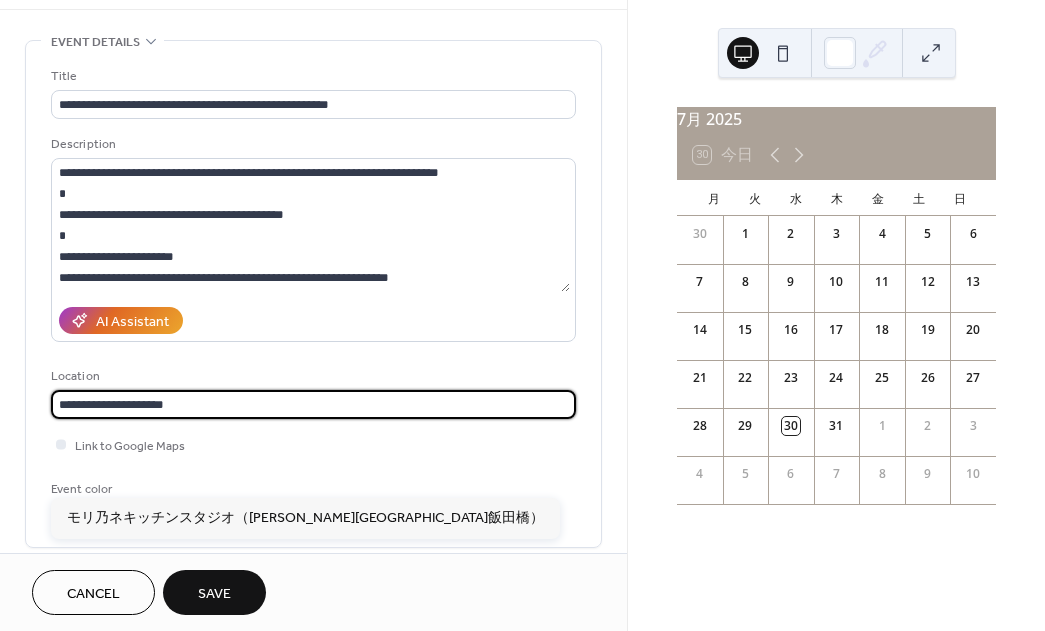 drag, startPoint x: 117, startPoint y: 483, endPoint x: 355, endPoint y: 324, distance: 286.22543 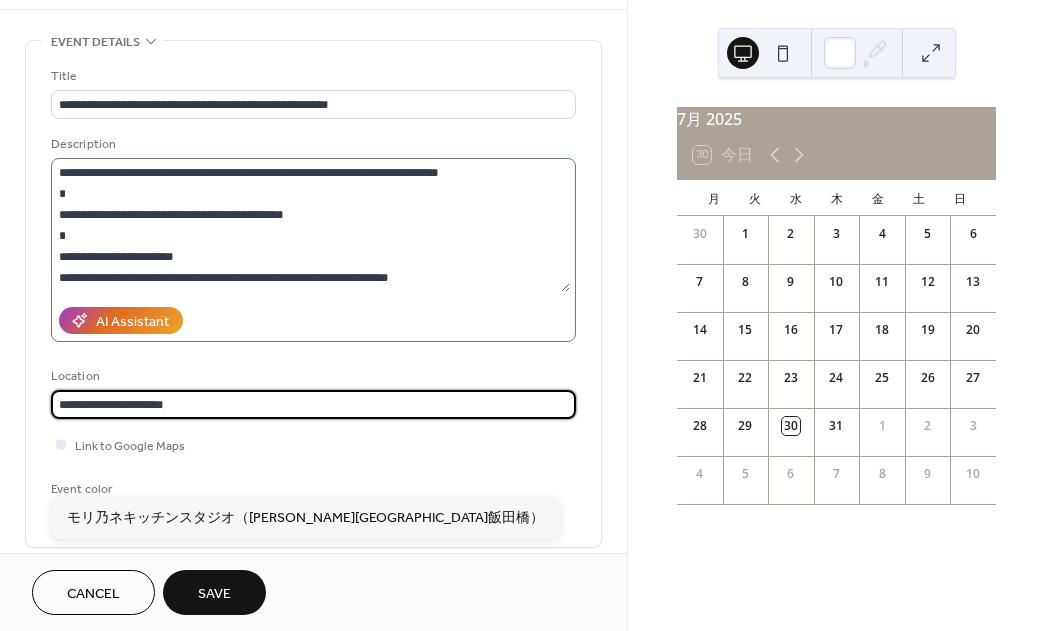 type on "**********" 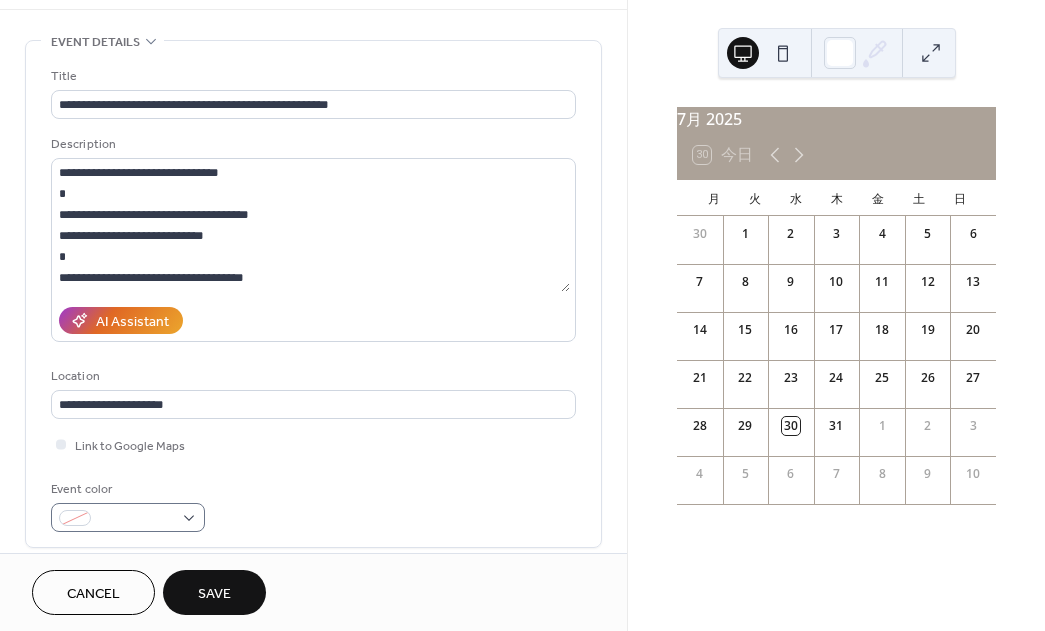 scroll, scrollTop: 399, scrollLeft: 0, axis: vertical 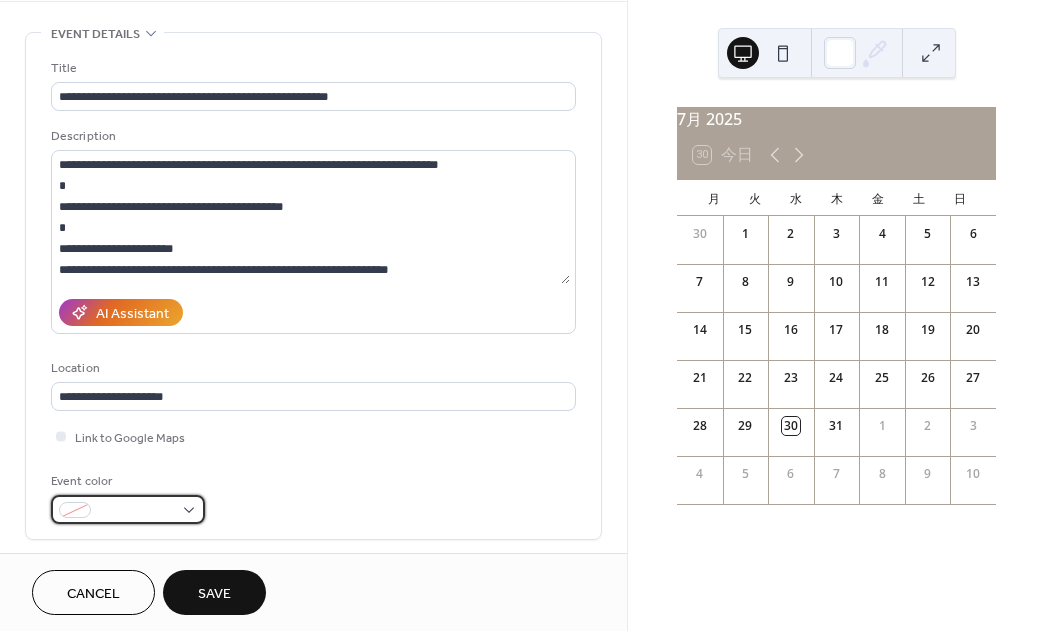 click at bounding box center (128, 509) 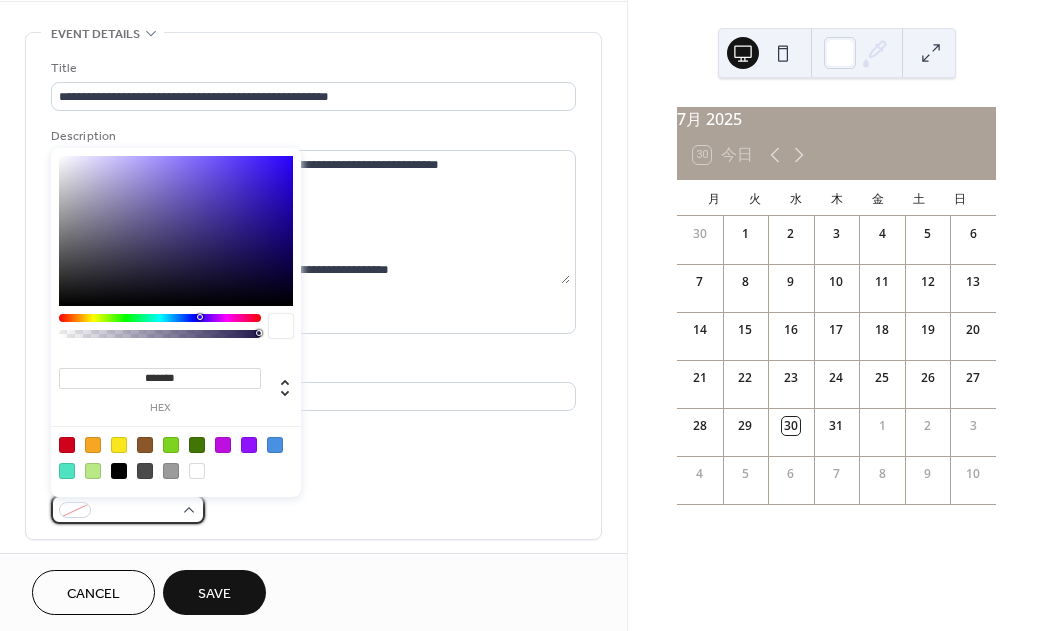 click at bounding box center [128, 509] 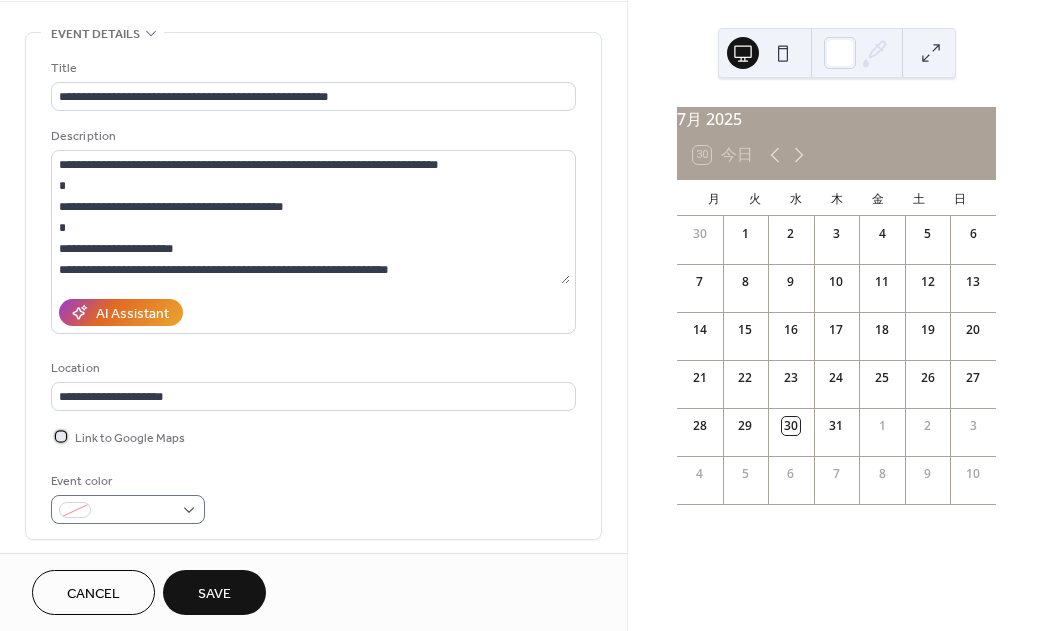 click on "Link to Google Maps" at bounding box center [130, 438] 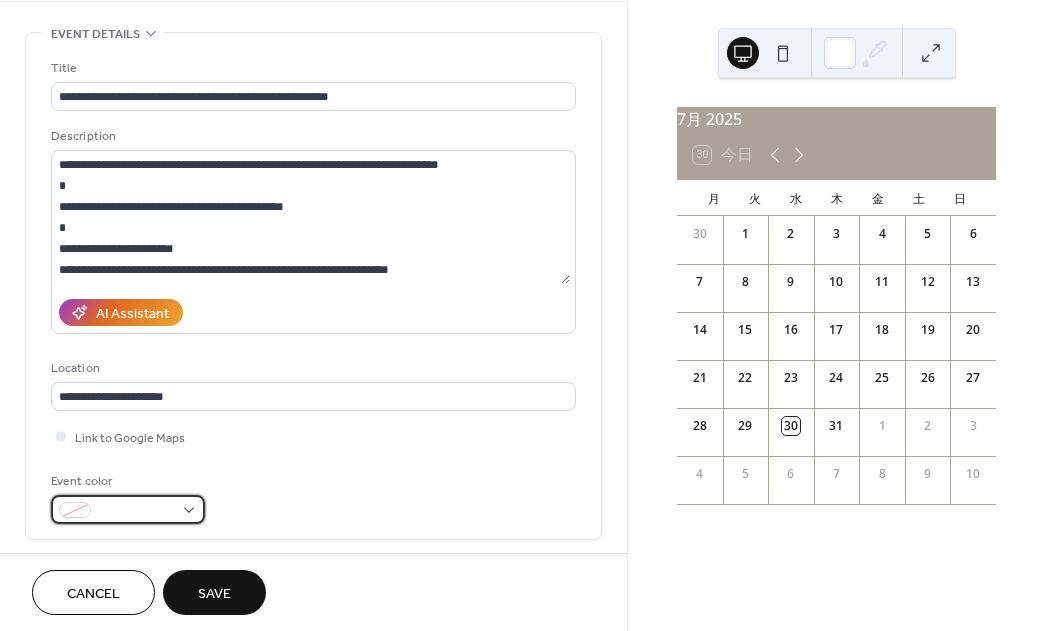 click at bounding box center [128, 509] 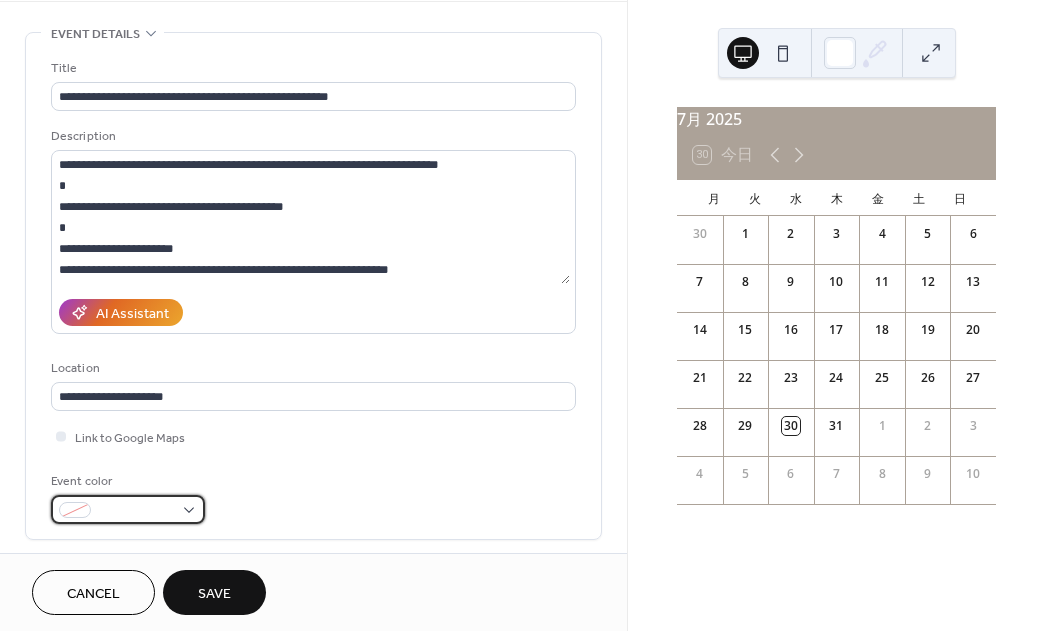 click at bounding box center [75, 510] 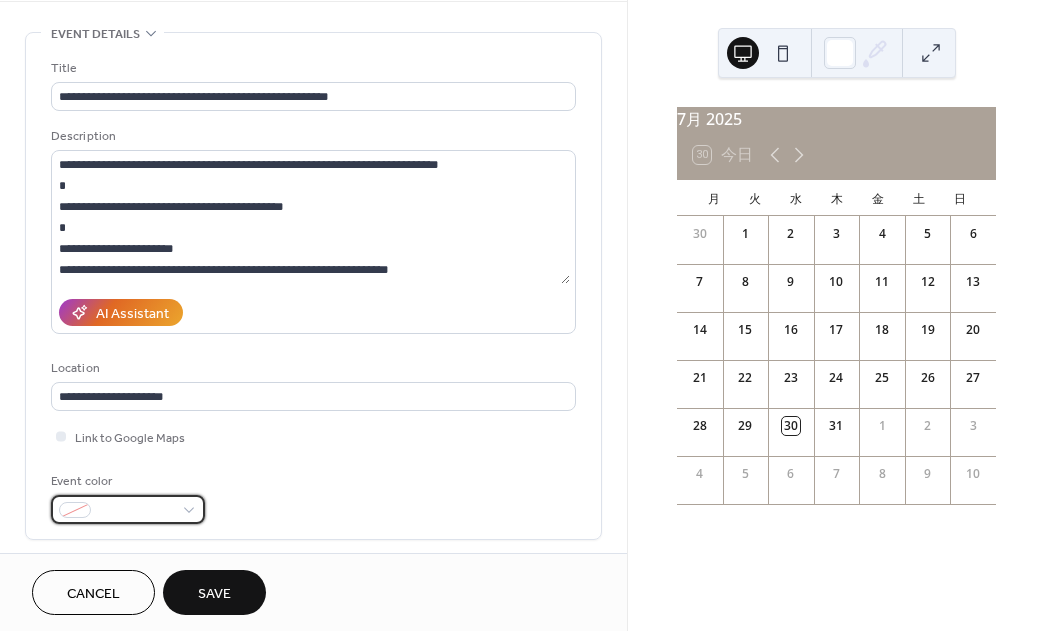 scroll, scrollTop: 81, scrollLeft: 0, axis: vertical 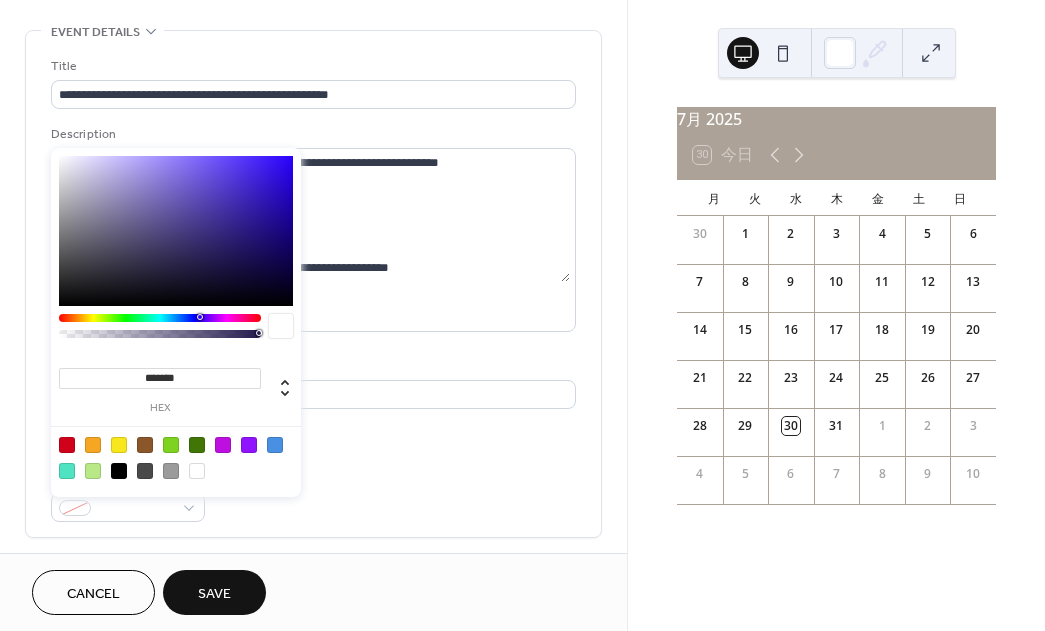 click at bounding box center (145, 445) 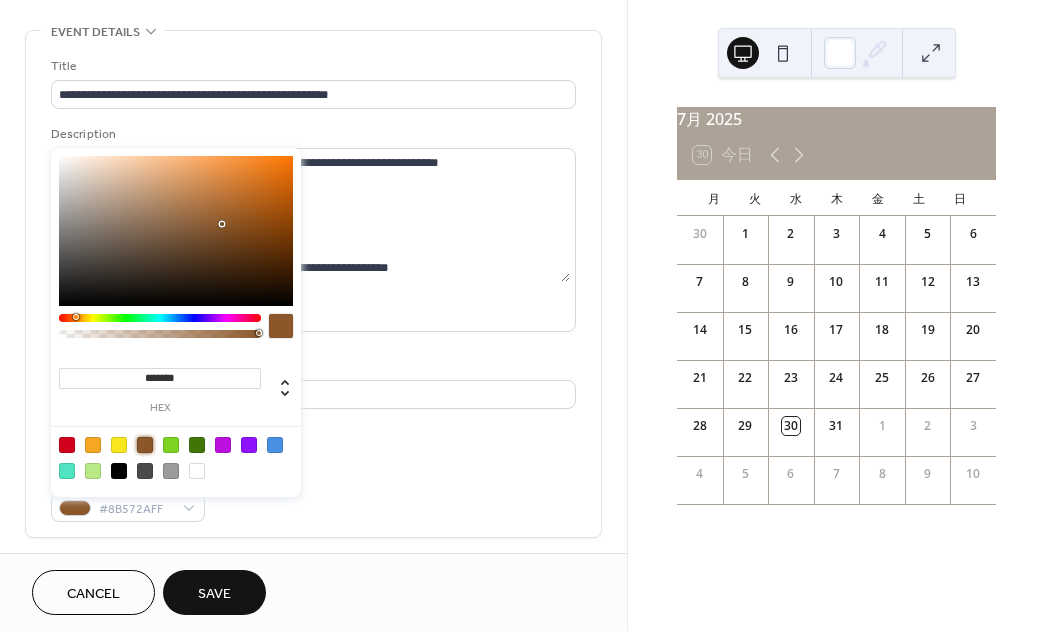 type on "*******" 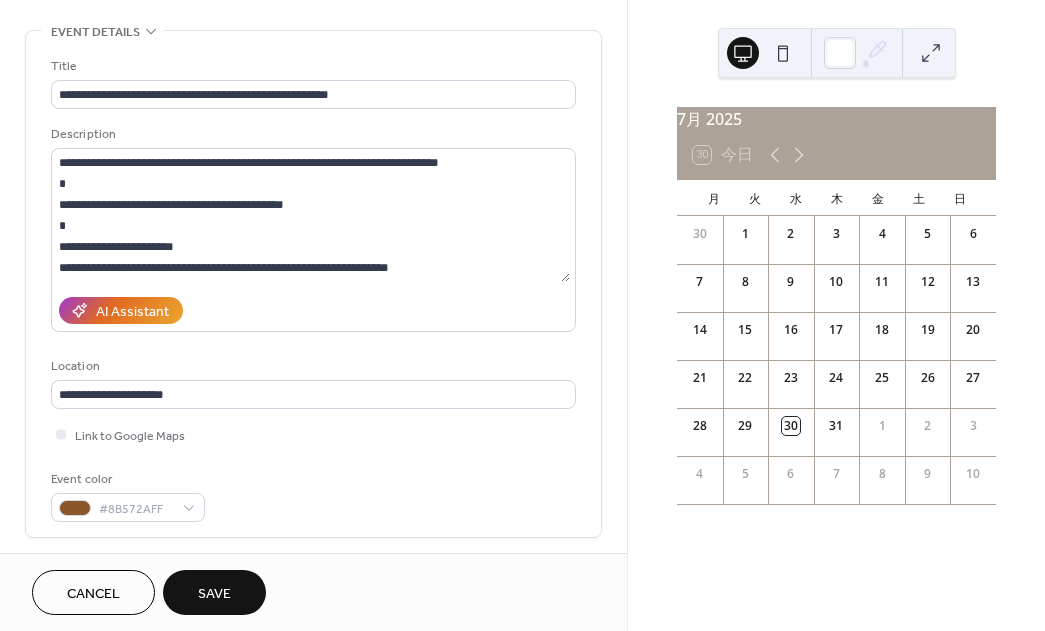 click on "Save" at bounding box center [214, 594] 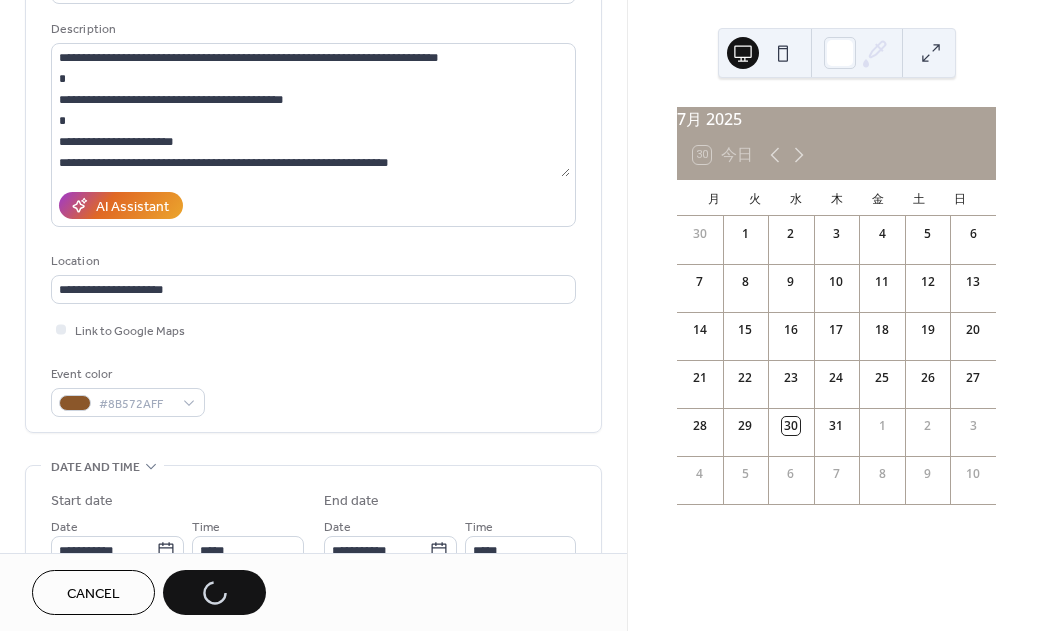 scroll, scrollTop: 251, scrollLeft: 0, axis: vertical 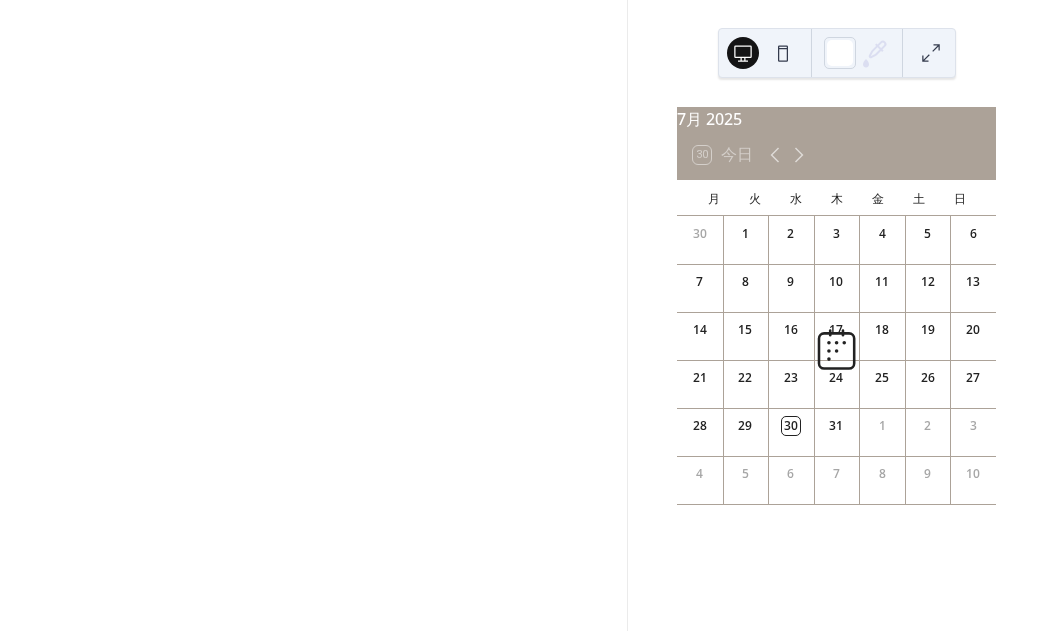 click at bounding box center (313, 315) 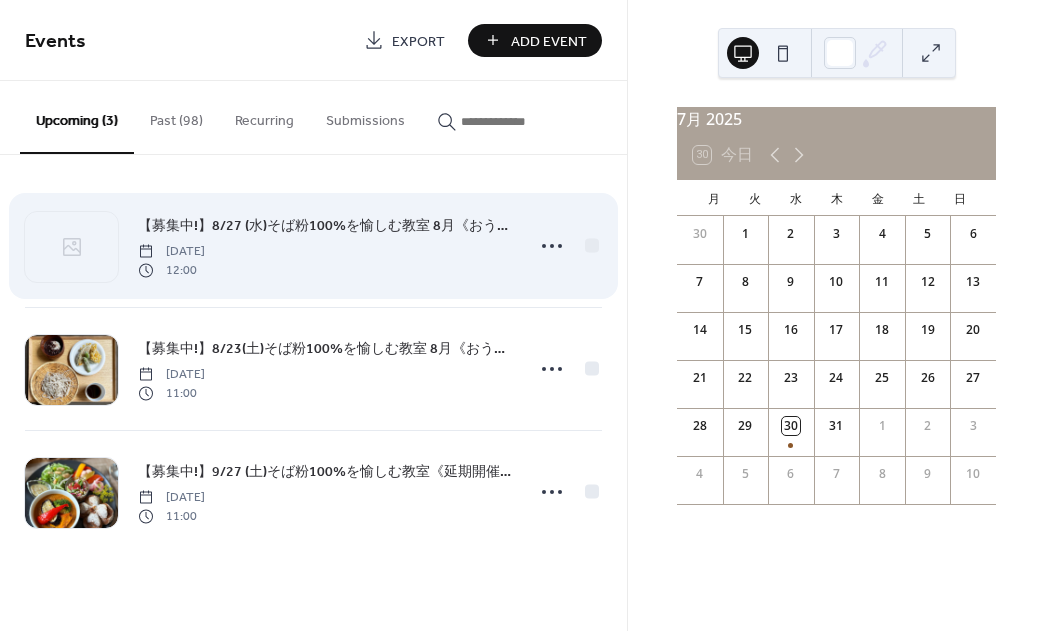click on "【募集中!】8/27 (水)そば粉100%を愉しむ教室 8月《おうちでできる♪十割手打ちそば&そばがき3種》" at bounding box center [325, 226] 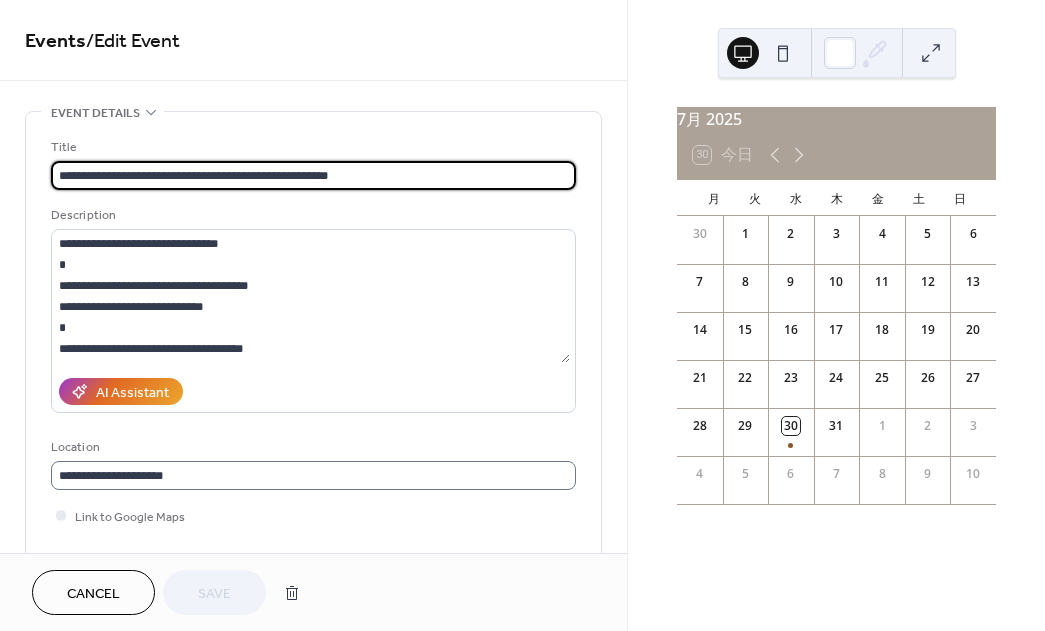 scroll, scrollTop: 0, scrollLeft: 38, axis: horizontal 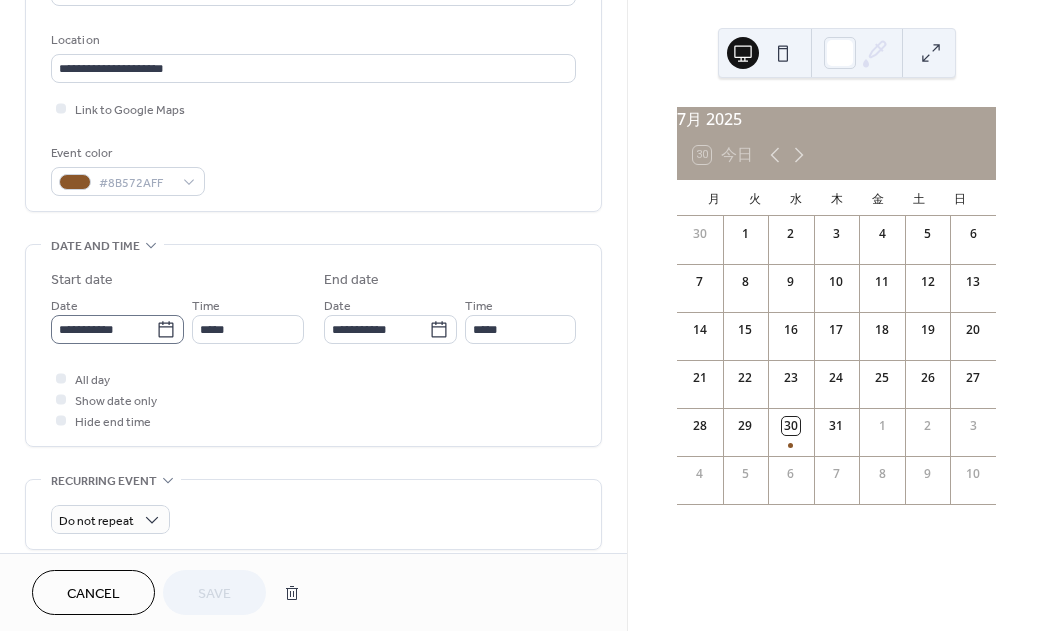 click 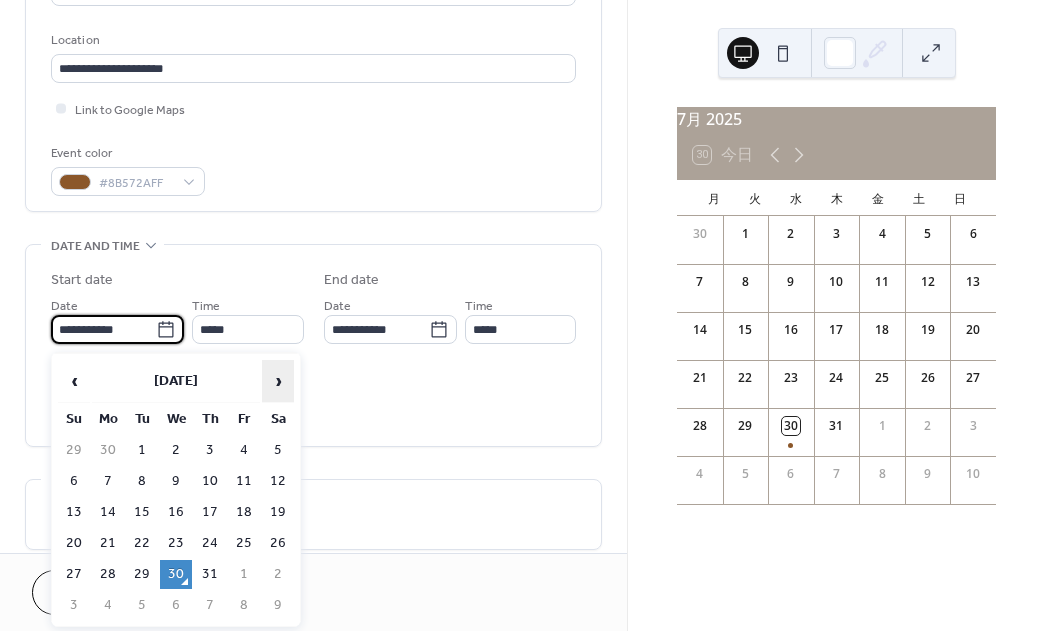 click on "›" at bounding box center [278, 381] 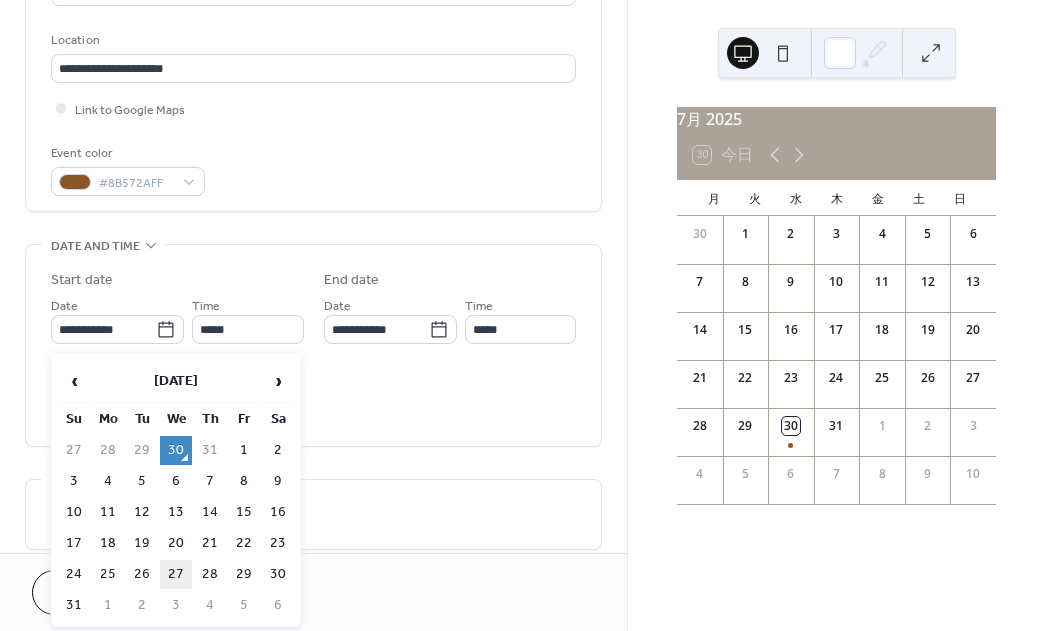 click on "27" at bounding box center [176, 574] 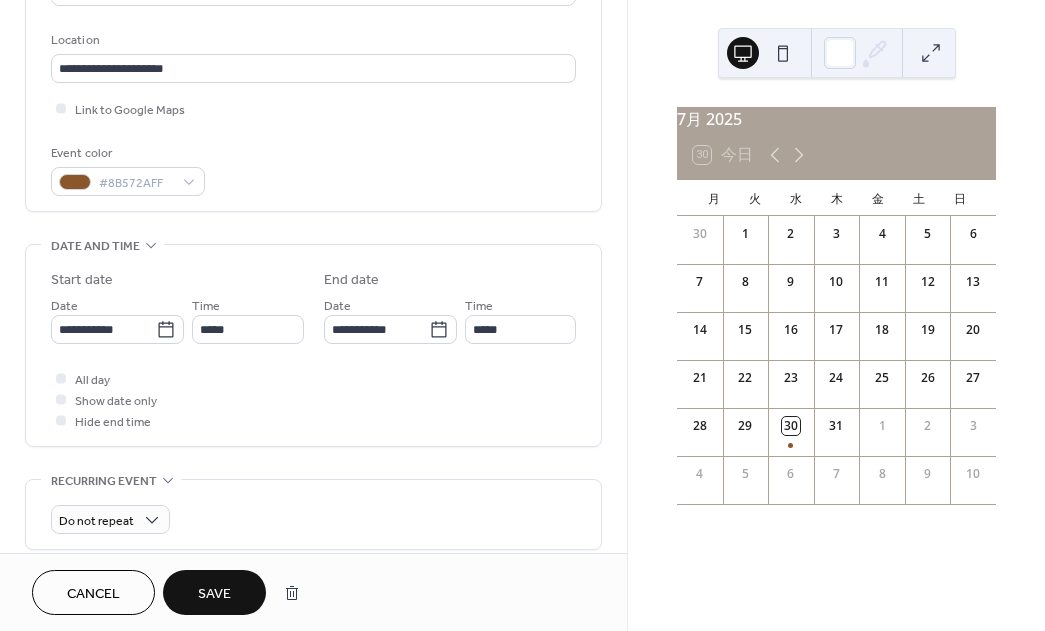 type on "**********" 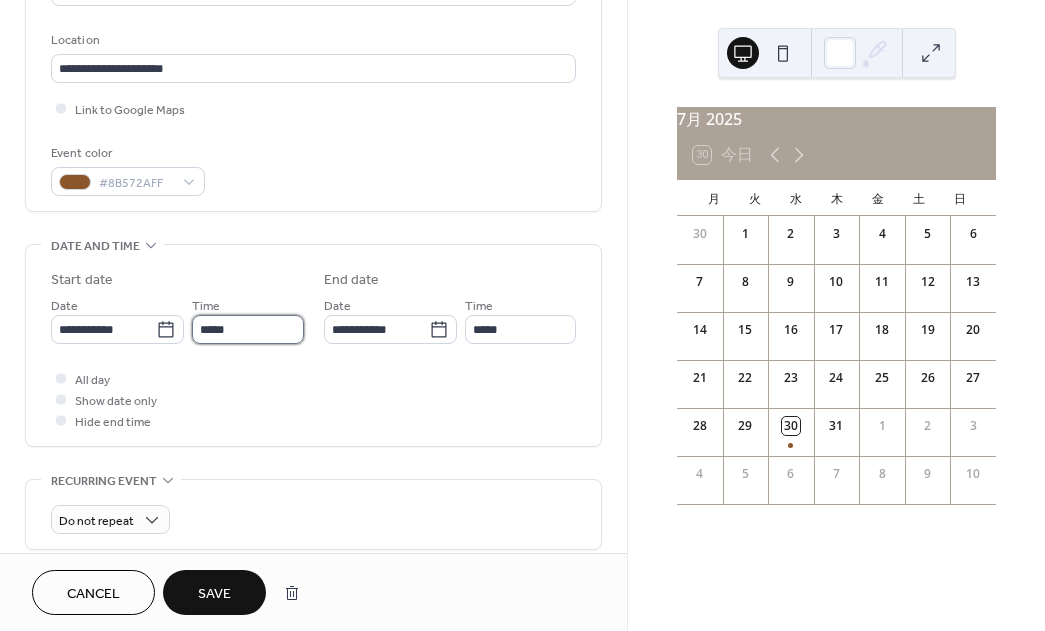 click on "*****" at bounding box center (247, 329) 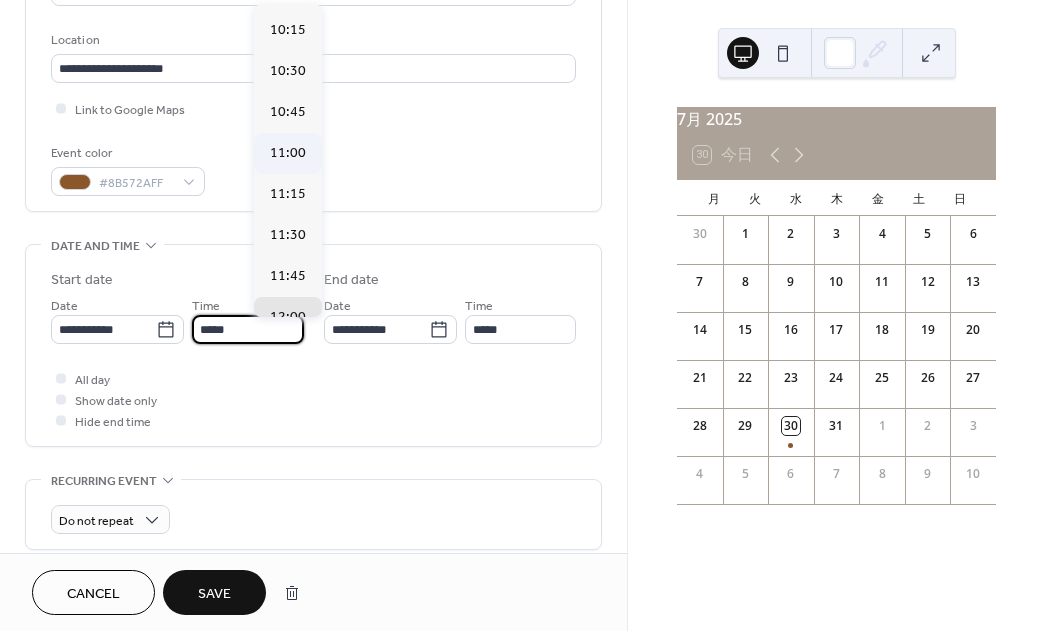 scroll, scrollTop: 1670, scrollLeft: 0, axis: vertical 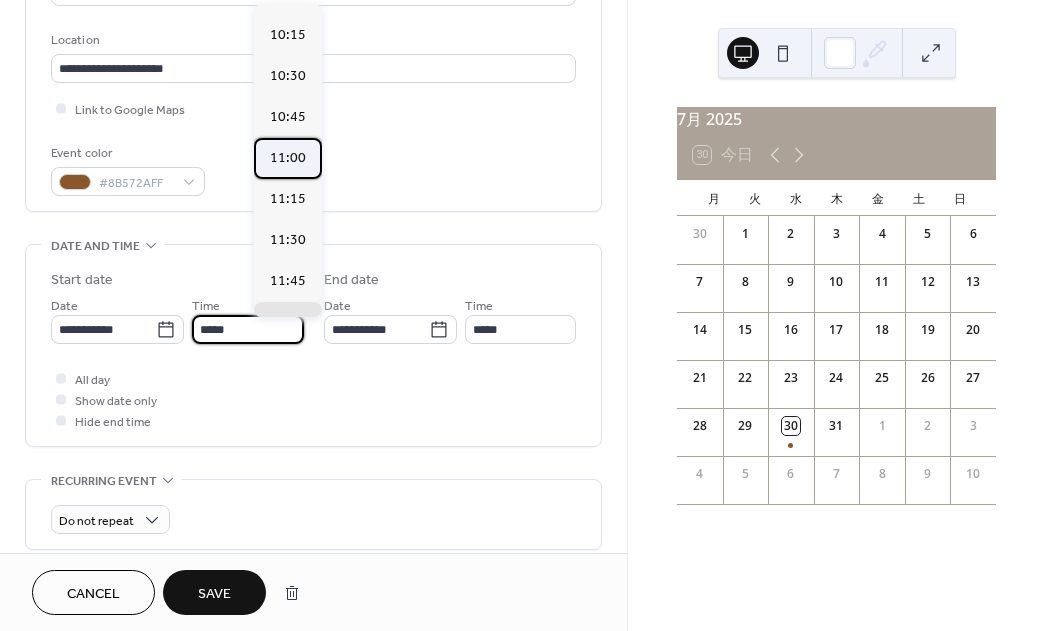 click on "11:00" at bounding box center [288, 158] 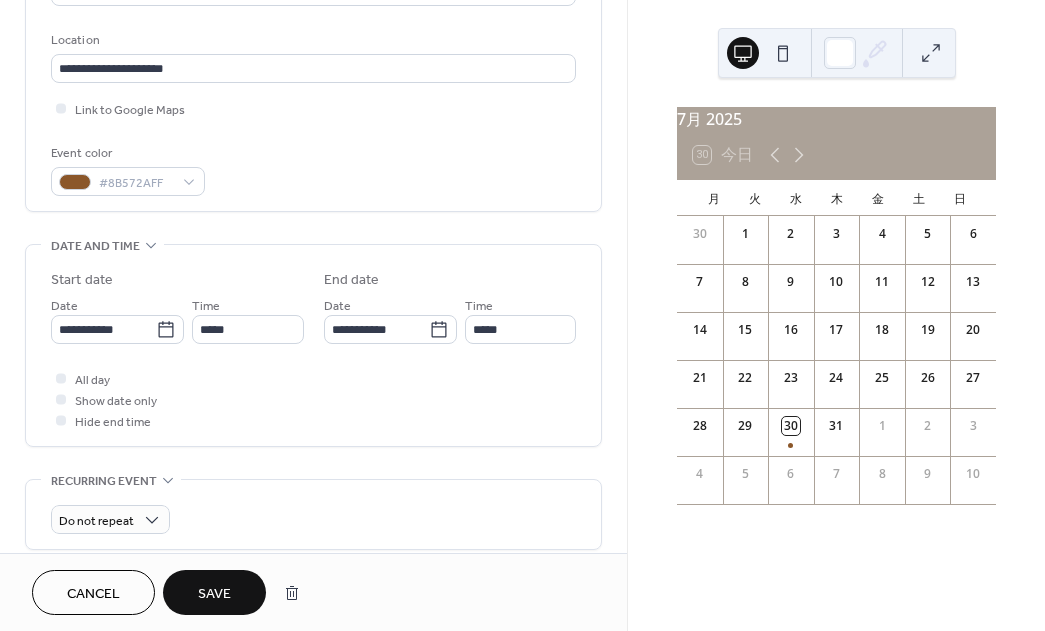 type on "*****" 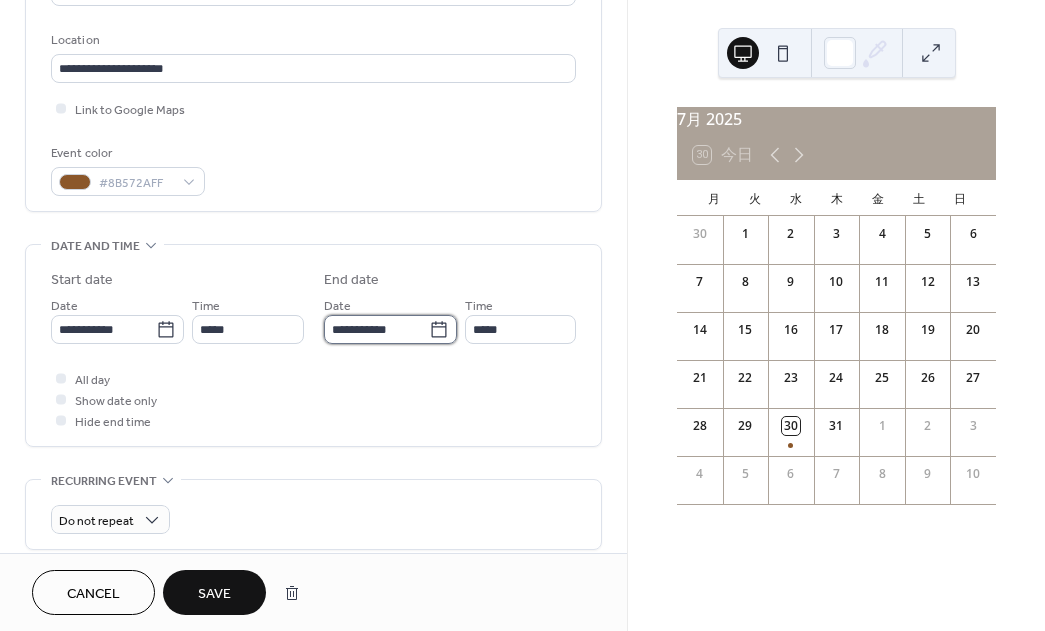 click on "**********" at bounding box center [376, 329] 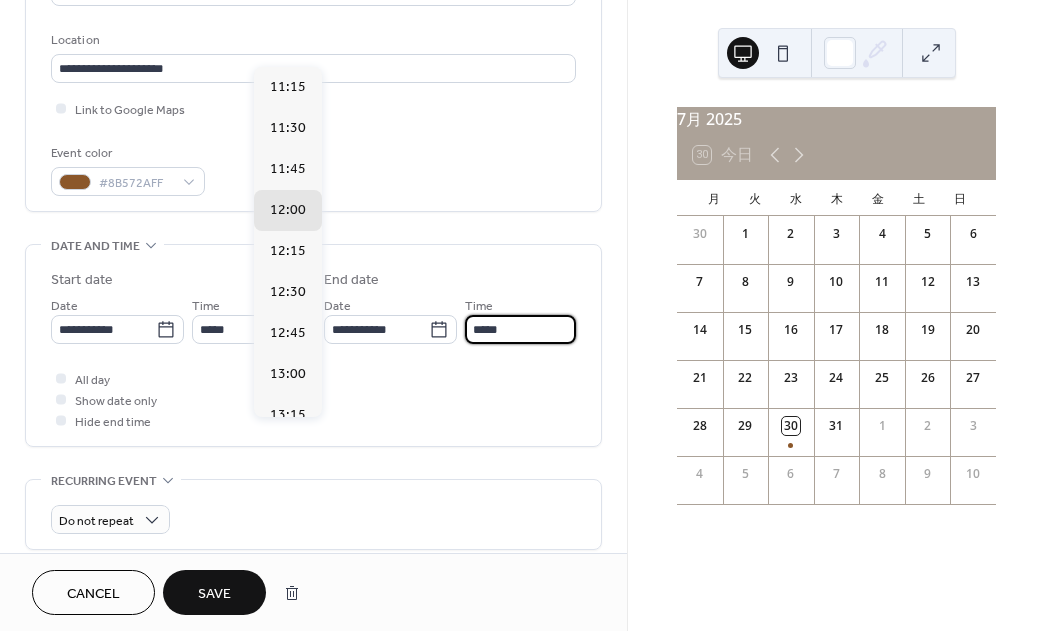 click on "*****" at bounding box center [520, 329] 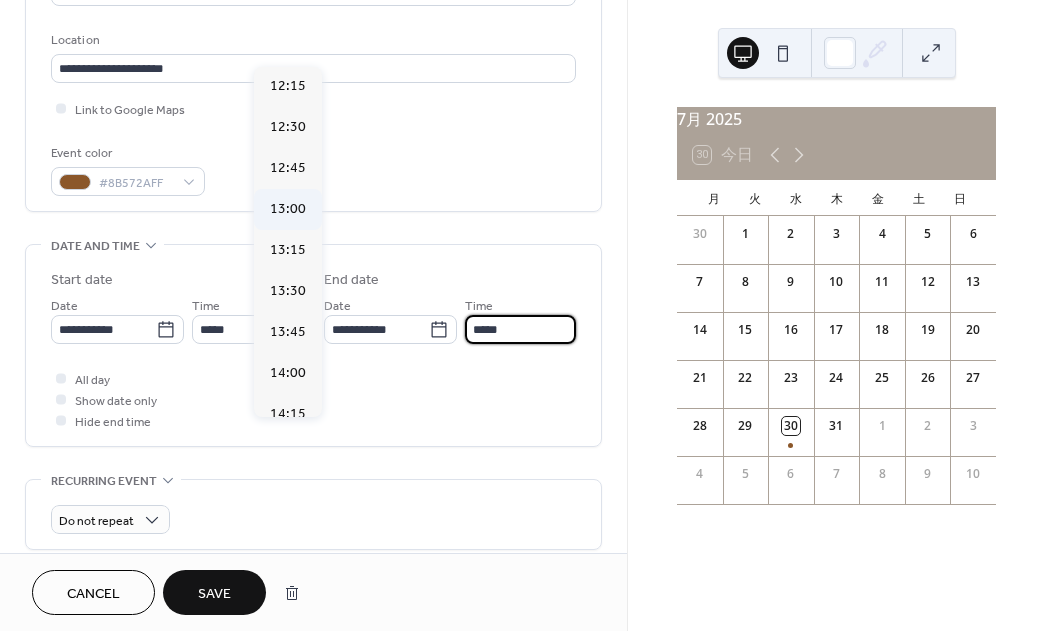 scroll, scrollTop: 172, scrollLeft: 0, axis: vertical 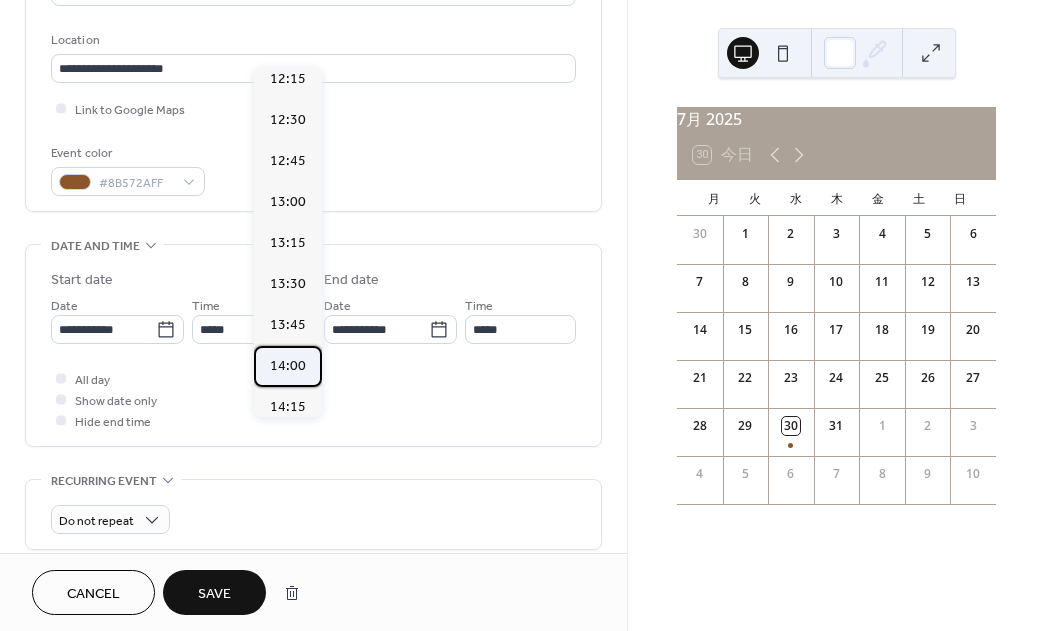click on "14:00" at bounding box center [288, 366] 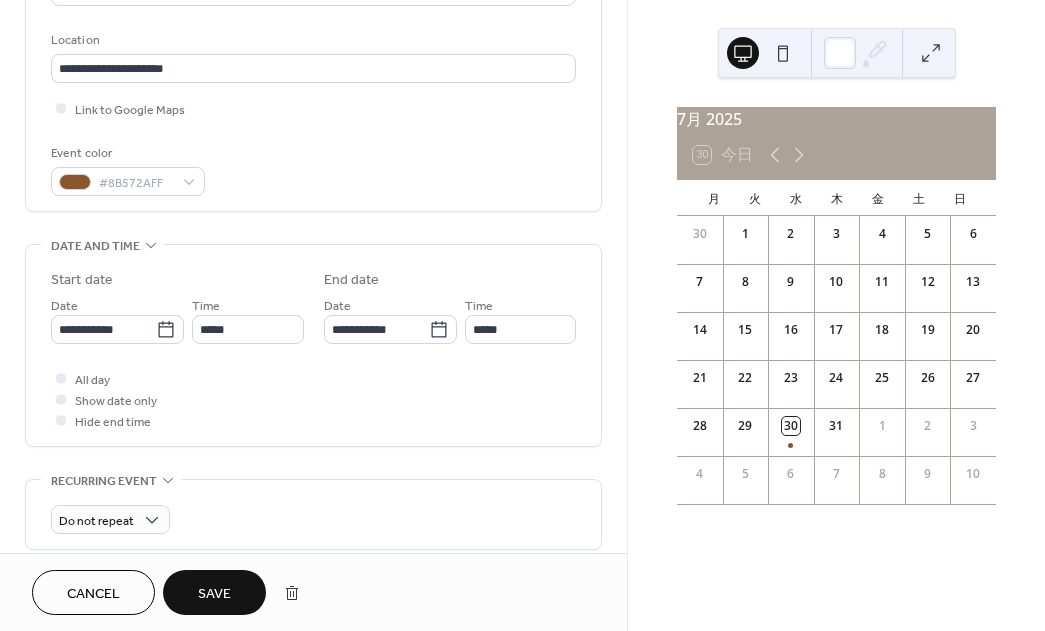 type on "*****" 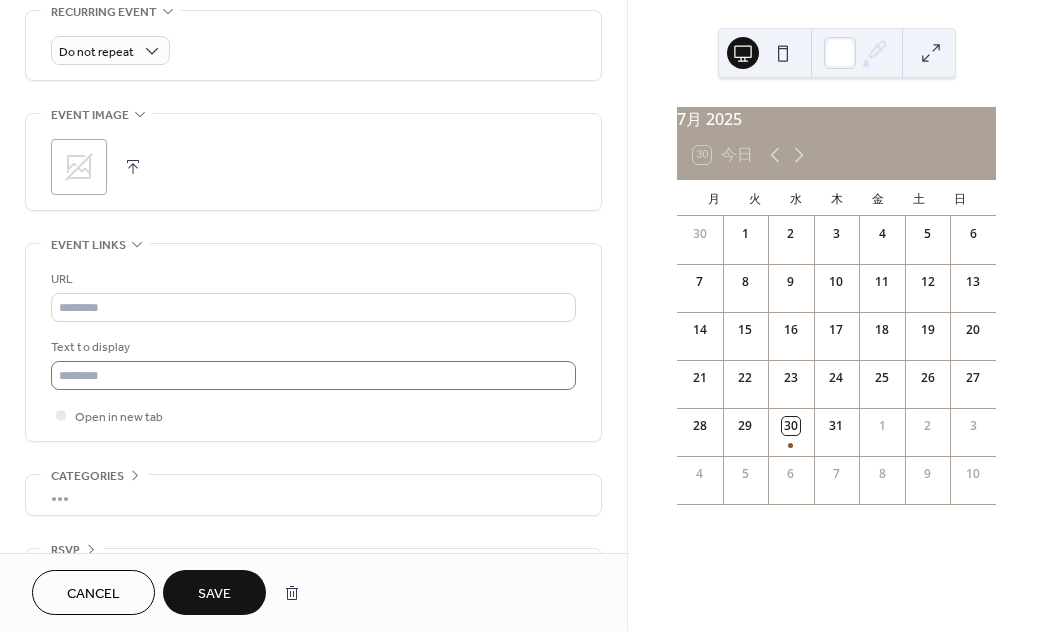scroll, scrollTop: 908, scrollLeft: 0, axis: vertical 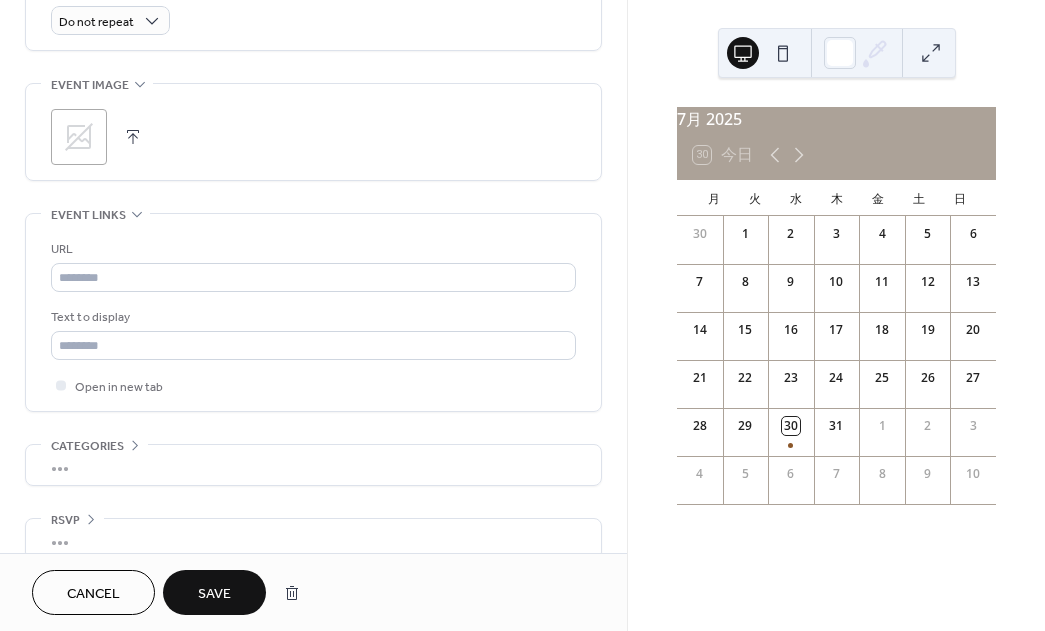 click 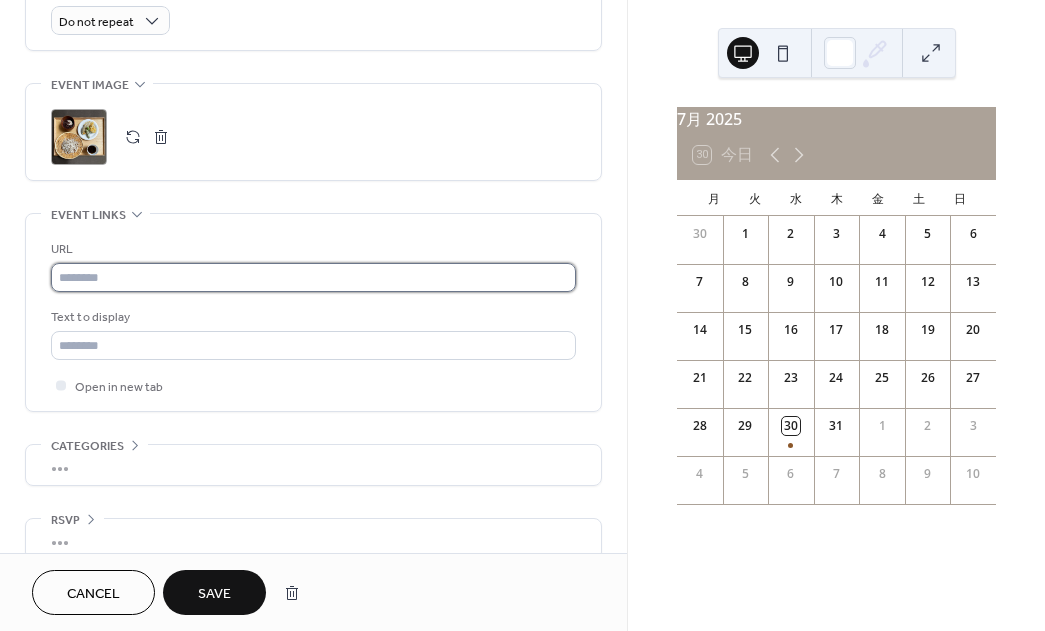 click at bounding box center (313, 277) 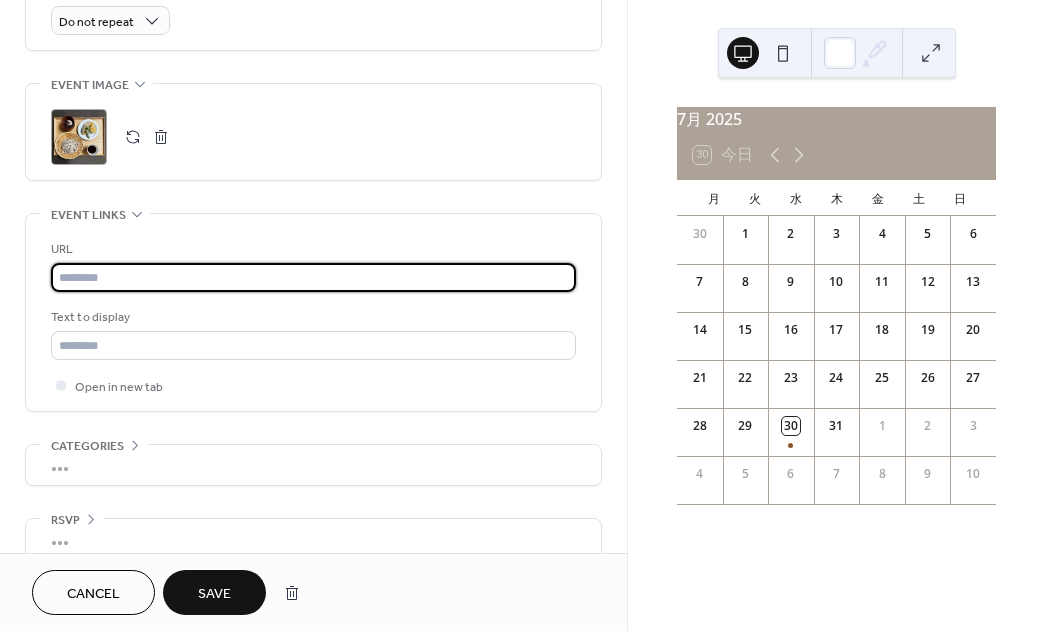 paste on "**********" 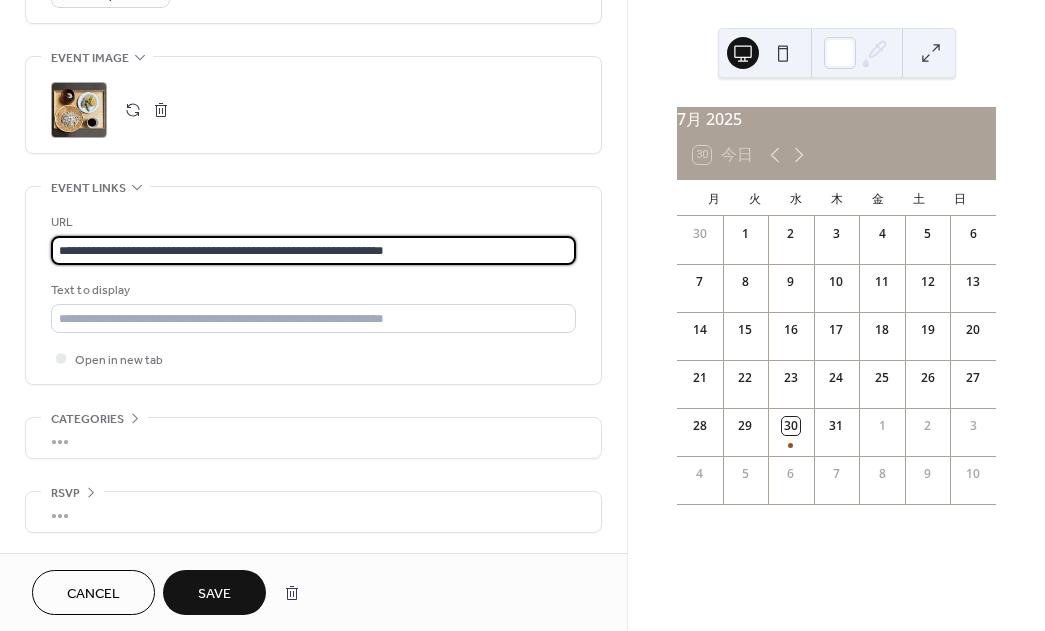 scroll, scrollTop: 1043, scrollLeft: 0, axis: vertical 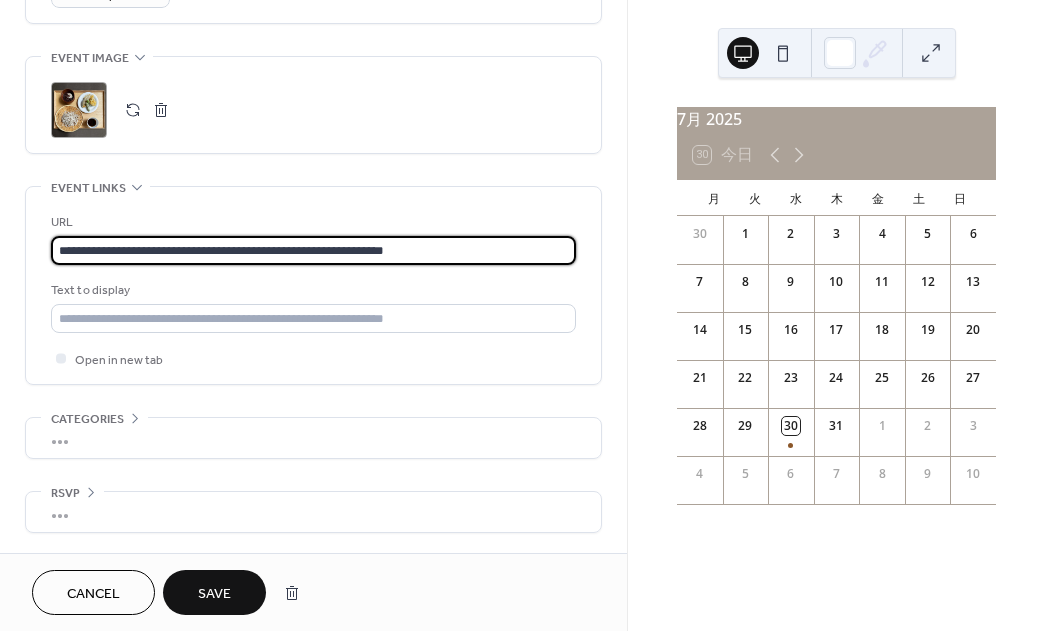 type on "**********" 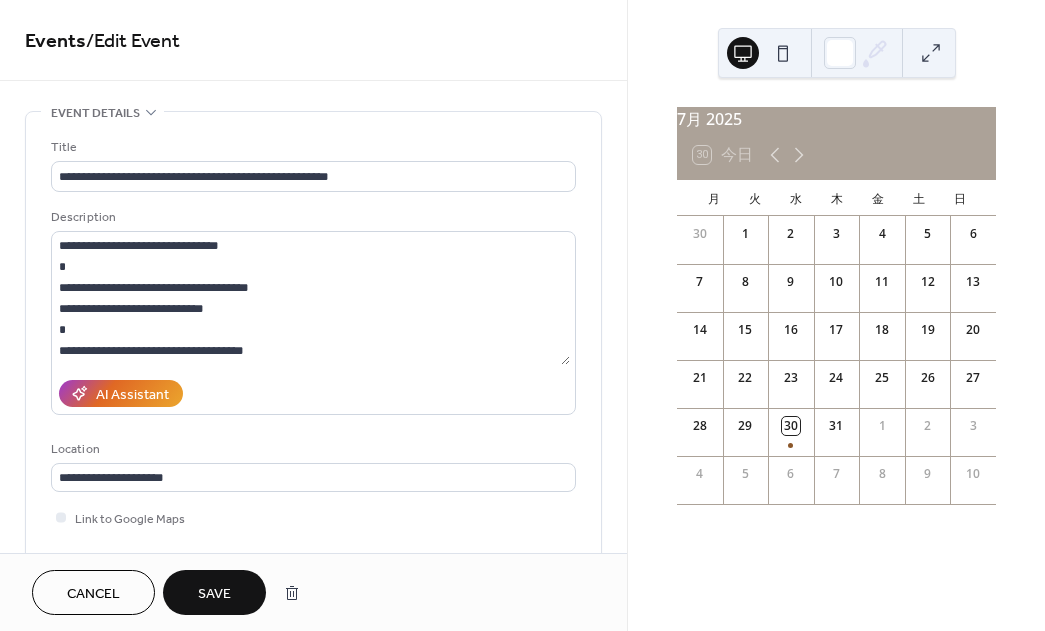 scroll, scrollTop: 0, scrollLeft: 0, axis: both 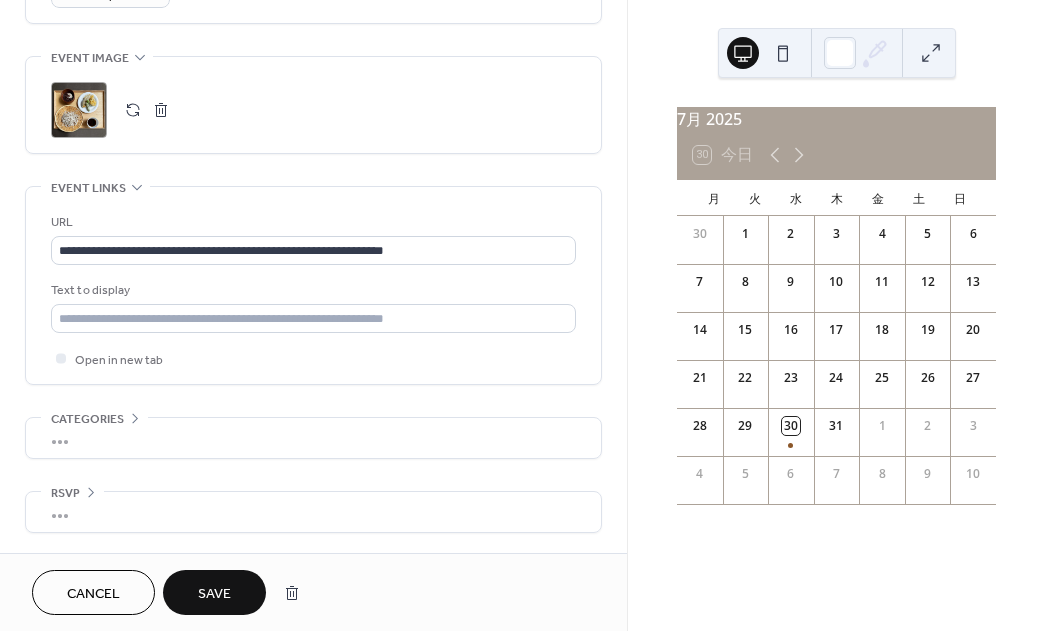 click on "Save" at bounding box center [214, 594] 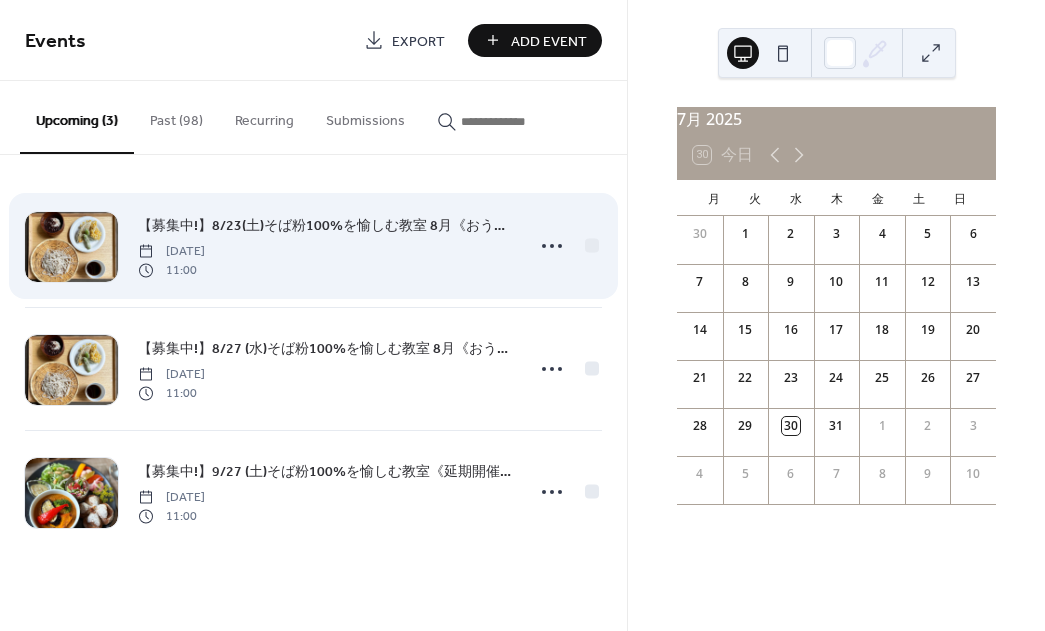 click on "【募集中!】8/23(土)そば粉100%を愉しむ教室 8月《おうちでできる♪十割手打ちそば&そばがき３種》" at bounding box center (325, 226) 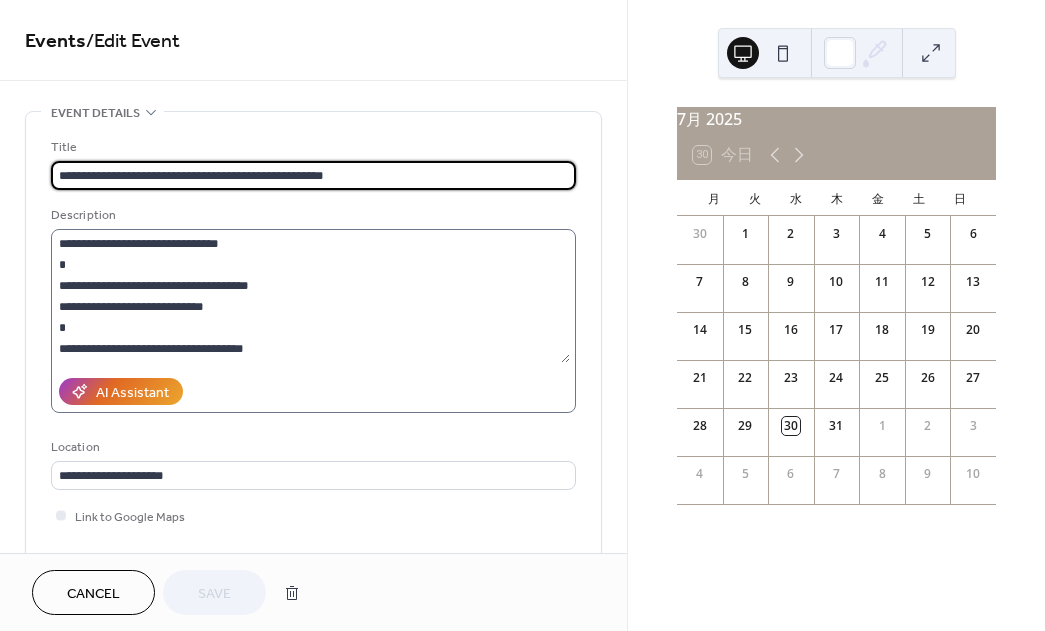 scroll, scrollTop: 0, scrollLeft: 41, axis: horizontal 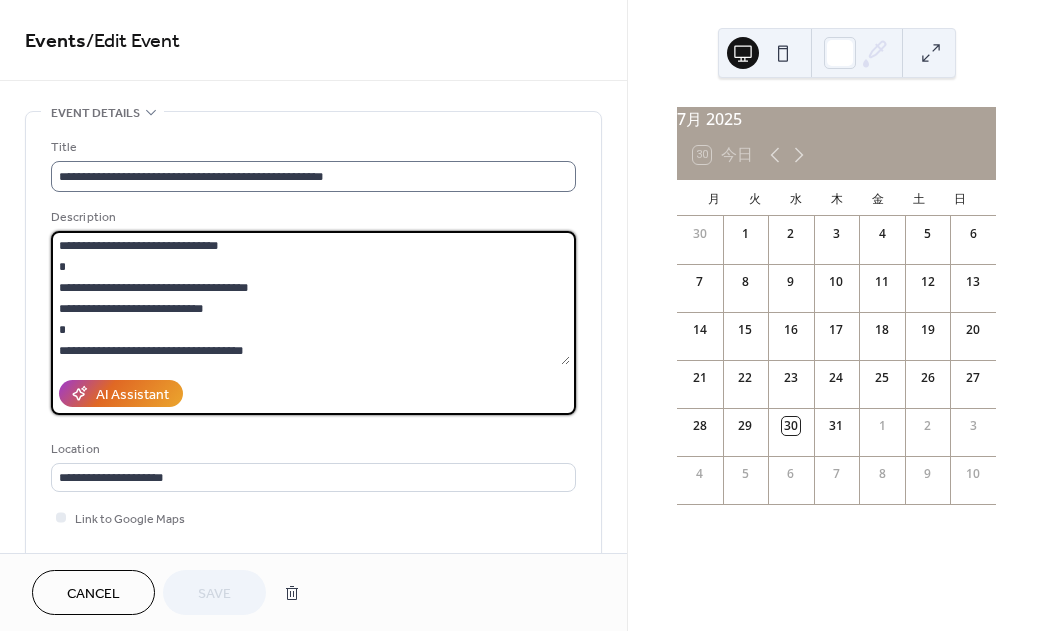drag, startPoint x: 549, startPoint y: 271, endPoint x: 527, endPoint y: 174, distance: 99.46356 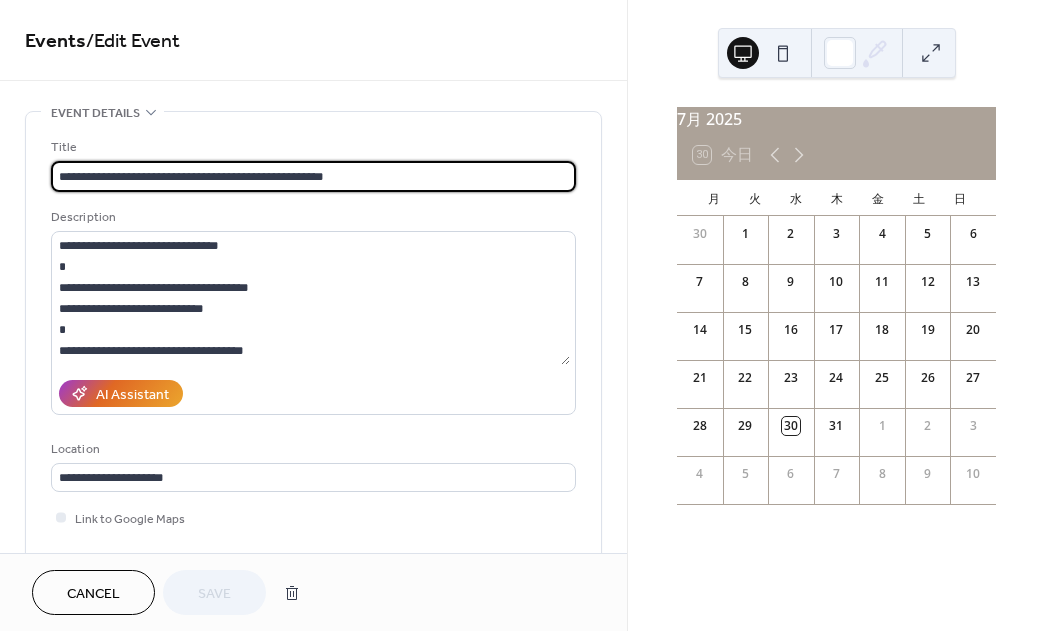 scroll, scrollTop: 251, scrollLeft: 0, axis: vertical 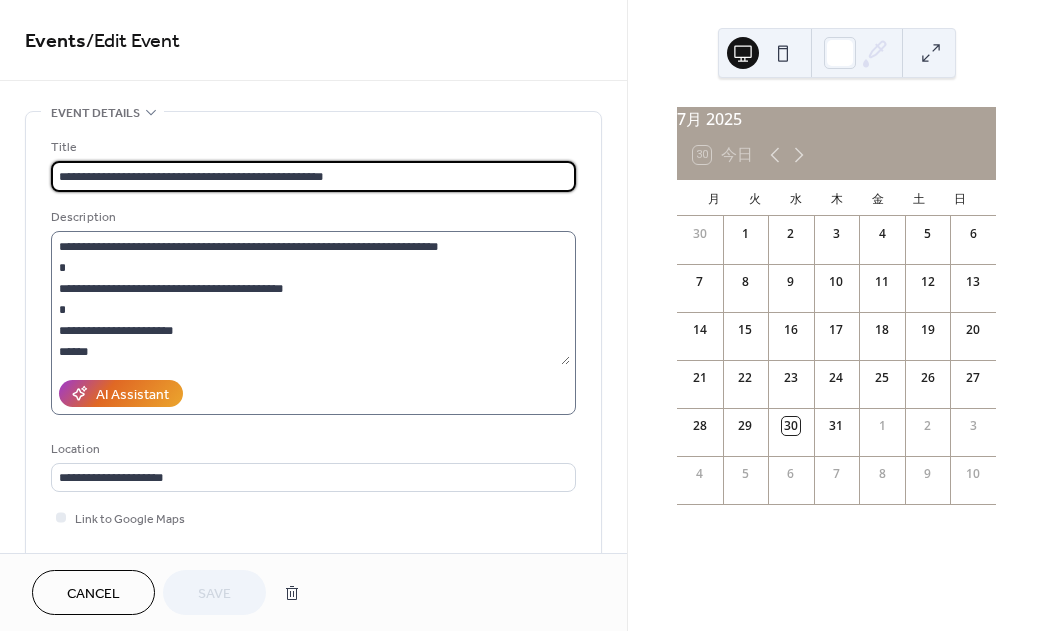 drag, startPoint x: 527, startPoint y: 174, endPoint x: 430, endPoint y: 310, distance: 167.0479 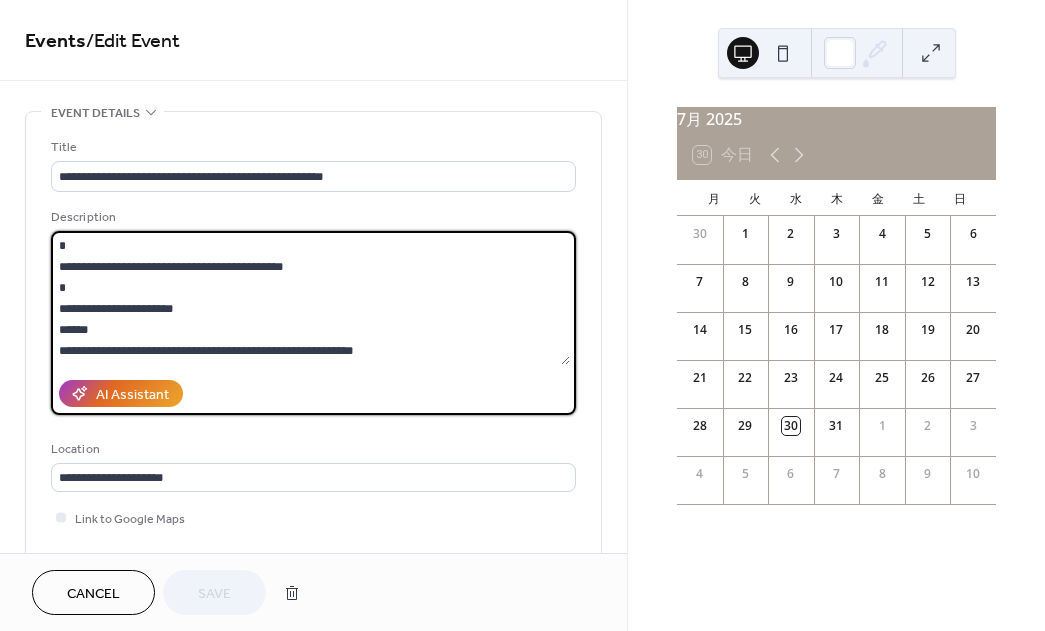 scroll, scrollTop: 399, scrollLeft: 0, axis: vertical 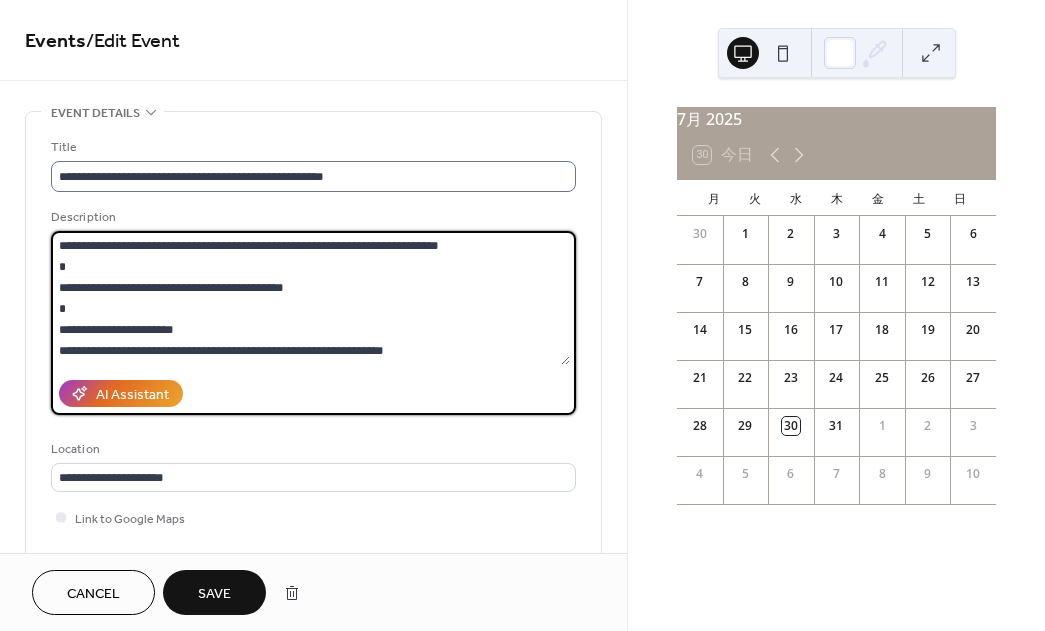 type on "**********" 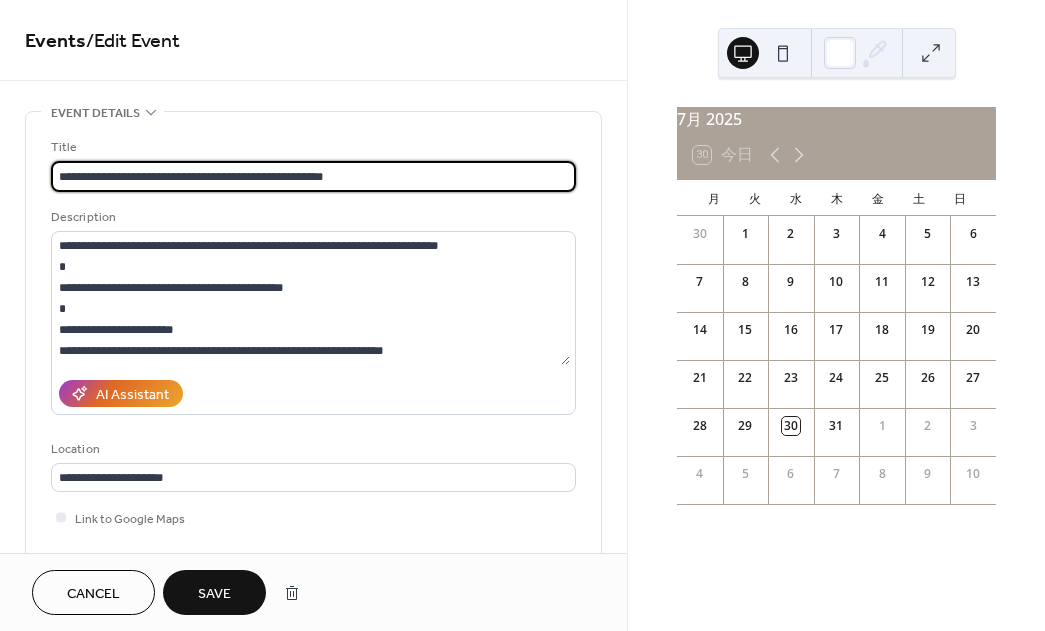 drag, startPoint x: 537, startPoint y: 176, endPoint x: 553, endPoint y: 177, distance: 16.03122 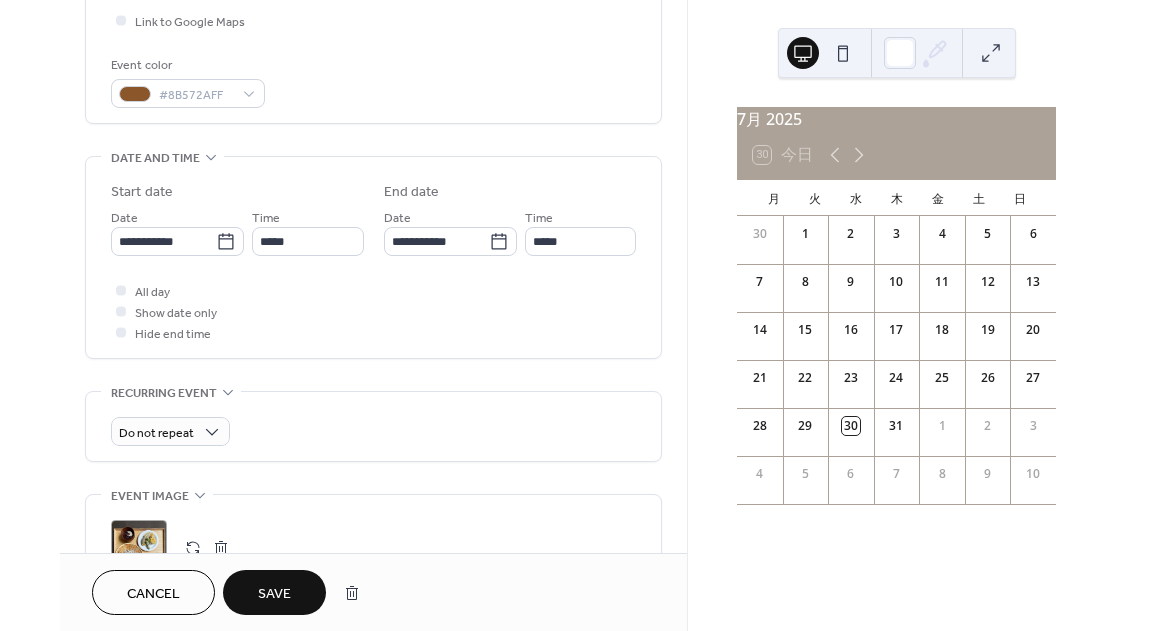 scroll, scrollTop: 499, scrollLeft: 0, axis: vertical 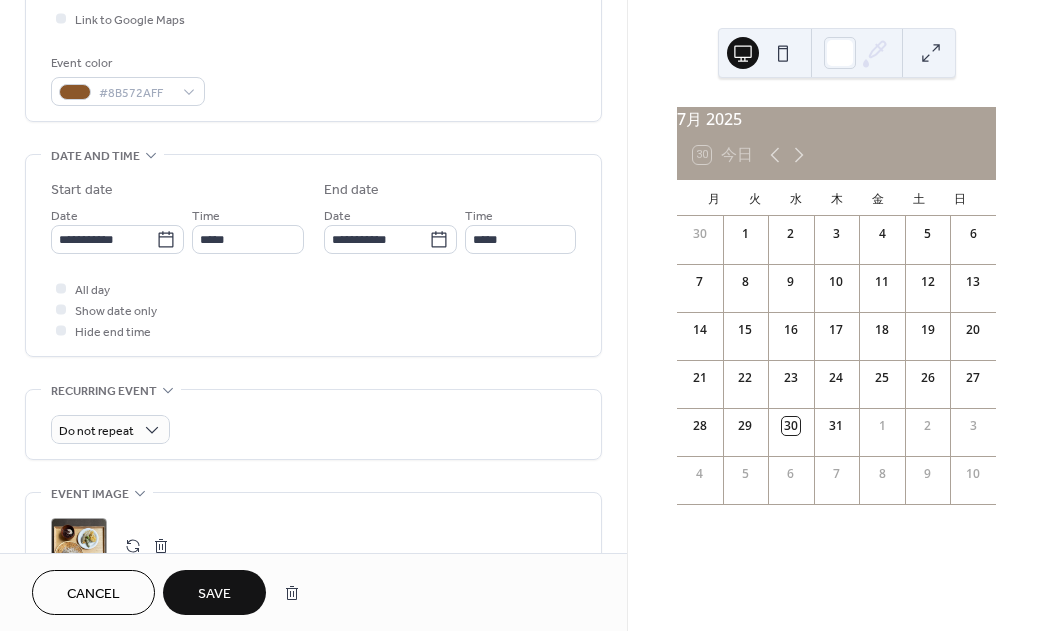 type on "**********" 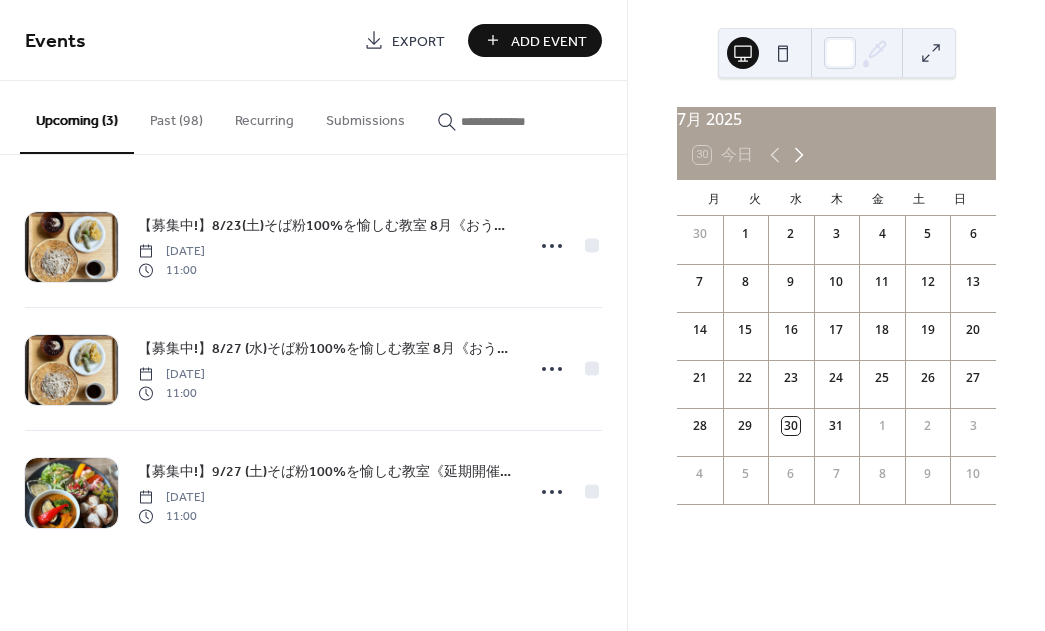 click 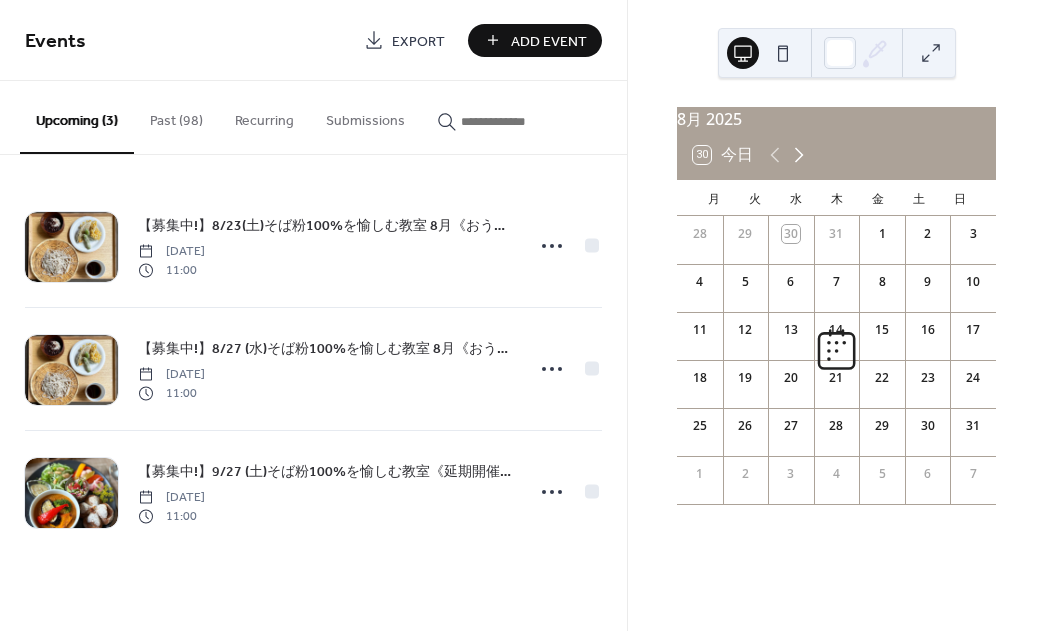 click 